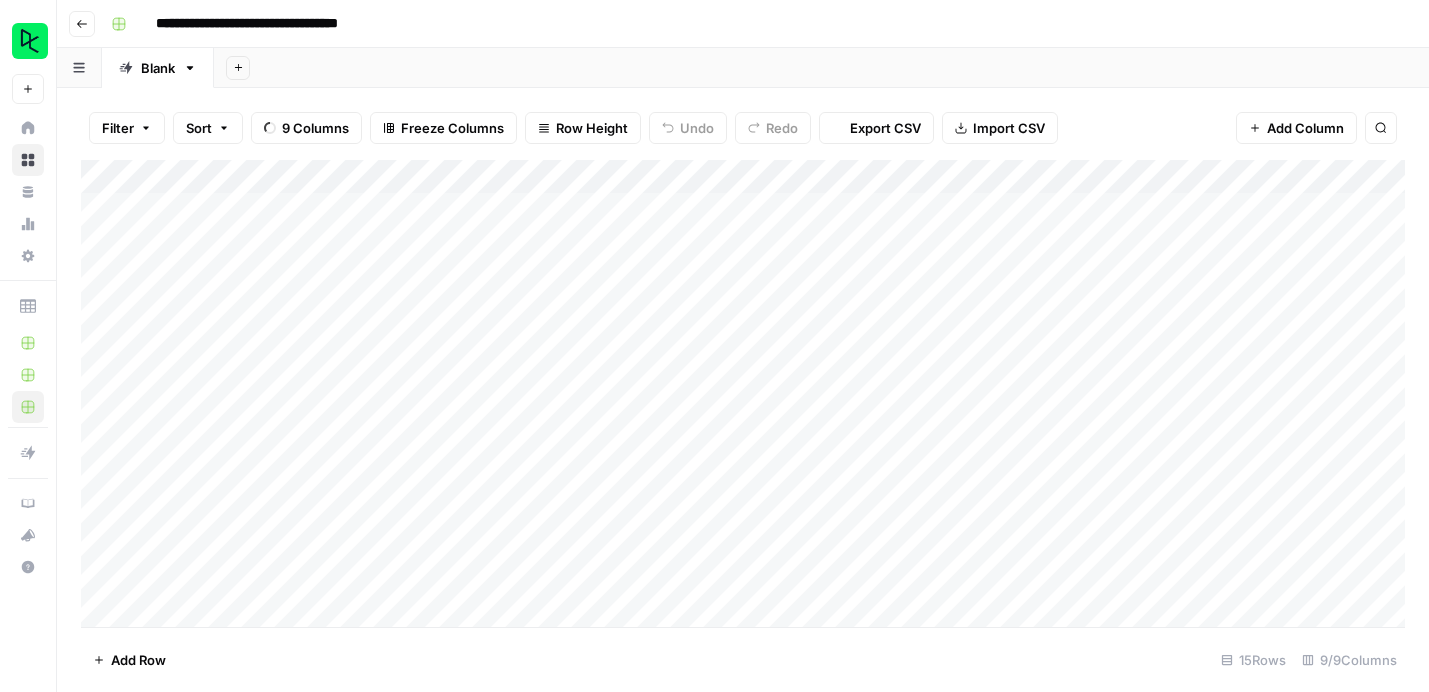 scroll, scrollTop: 0, scrollLeft: 0, axis: both 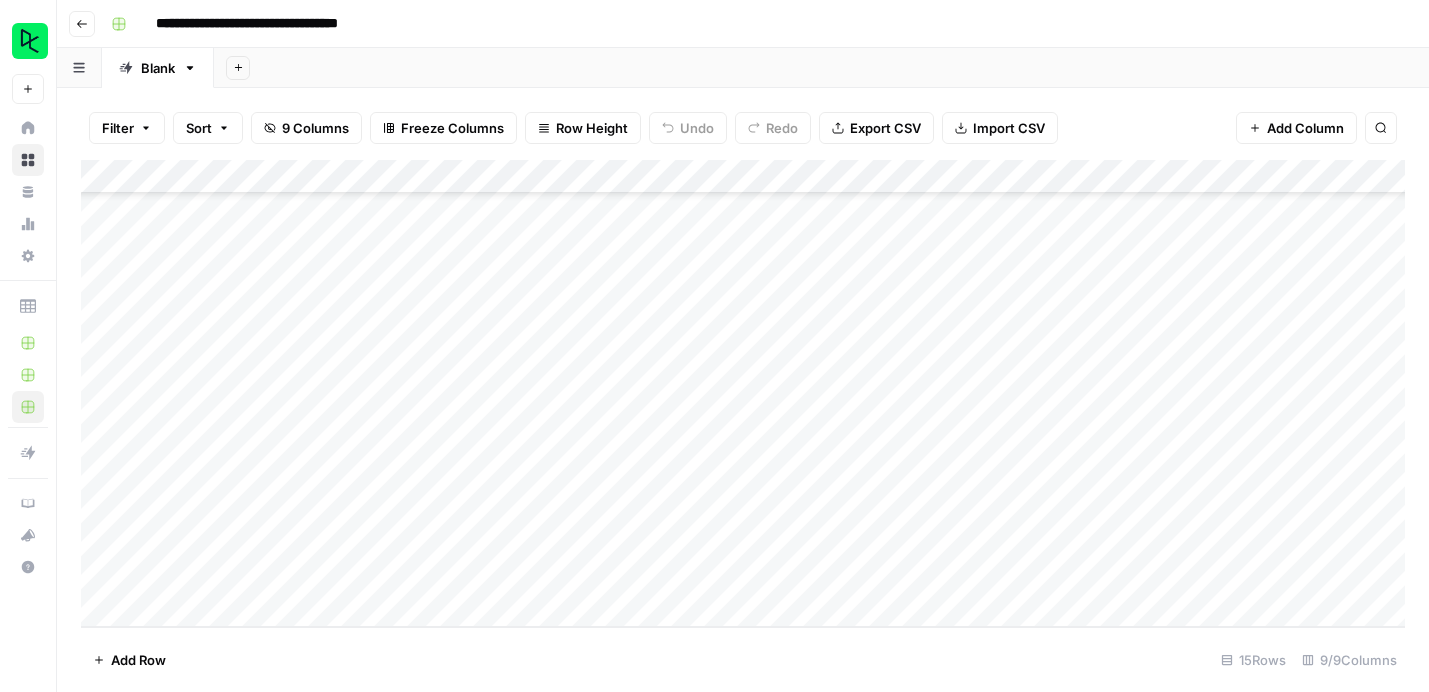 click on "Add Column" at bounding box center (743, 393) 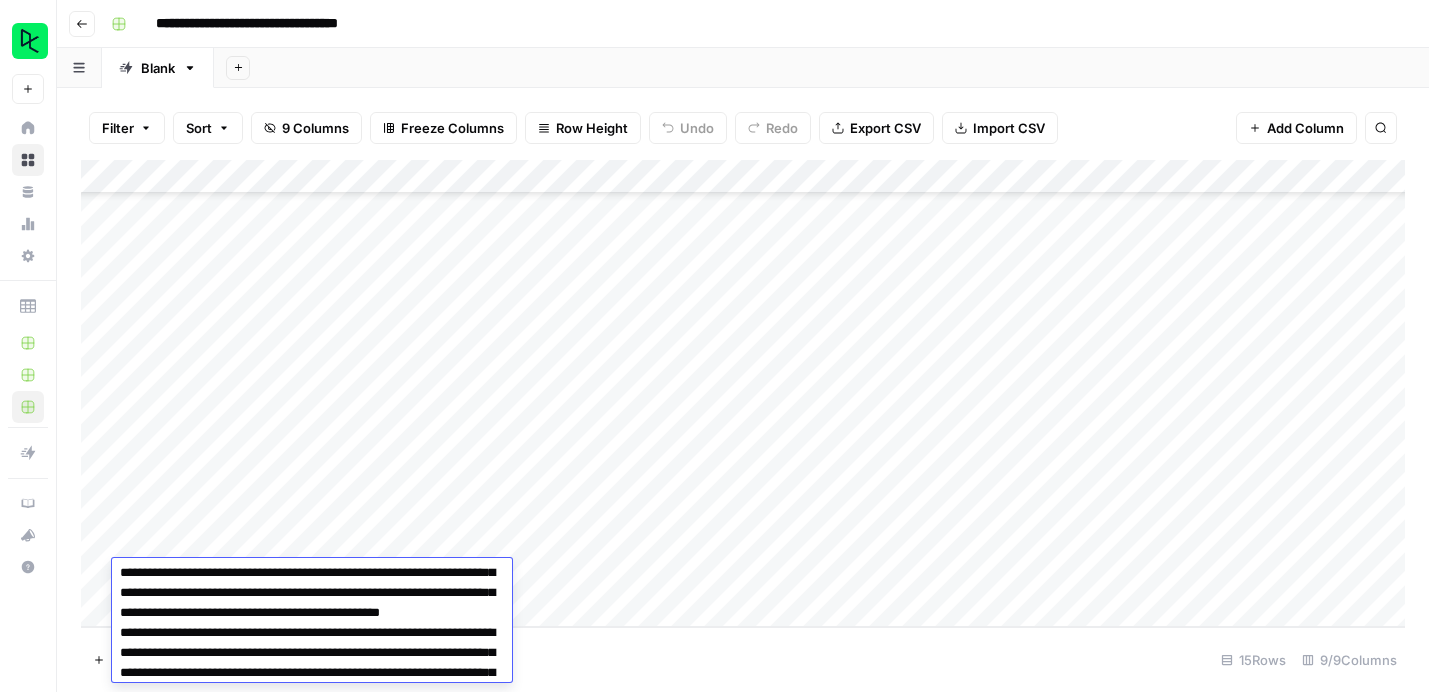 scroll, scrollTop: 160, scrollLeft: 0, axis: vertical 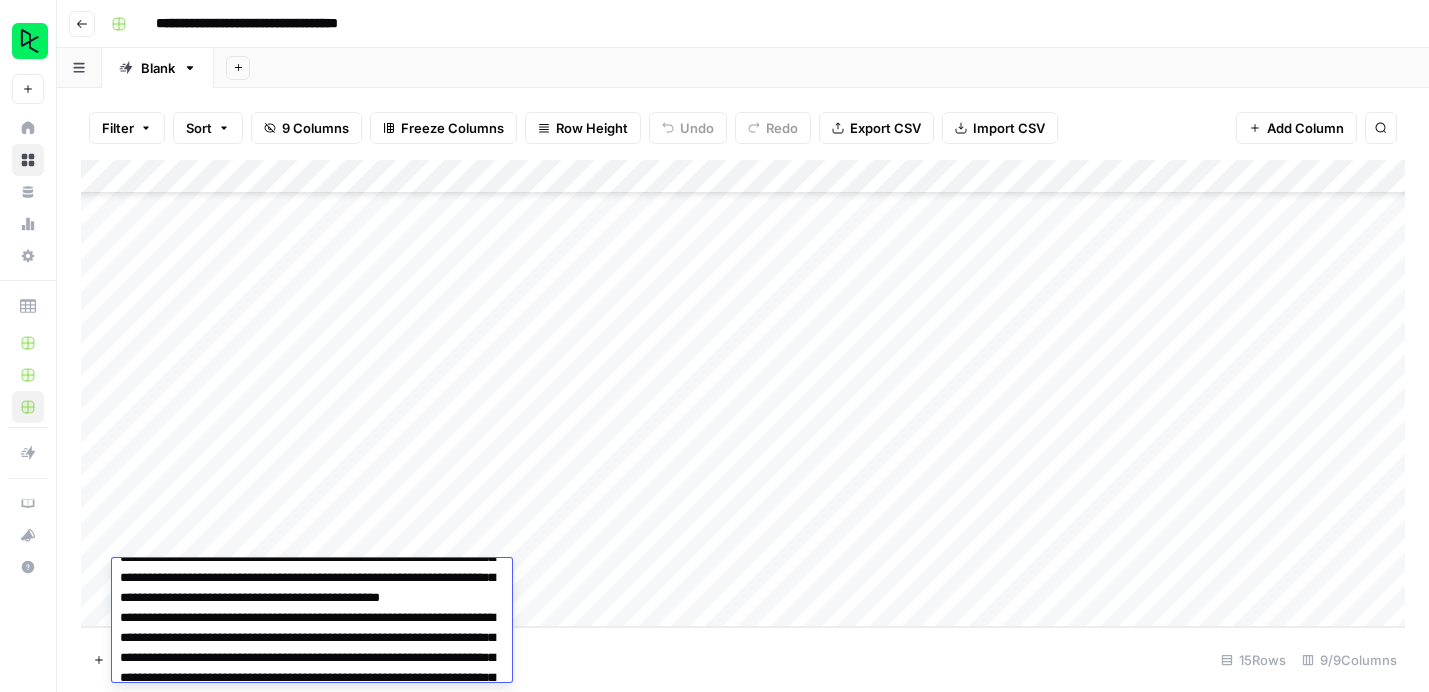 click on "Add Column" at bounding box center [743, 393] 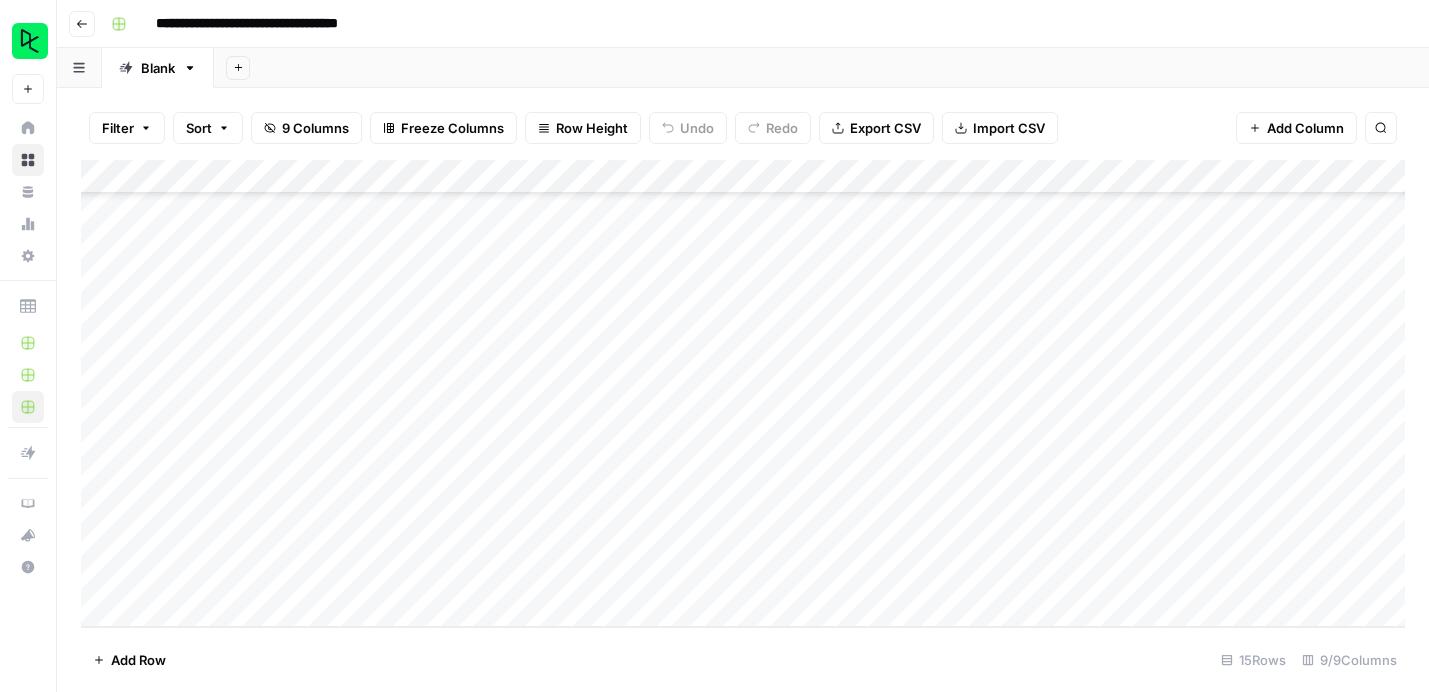 scroll, scrollTop: 143, scrollLeft: 0, axis: vertical 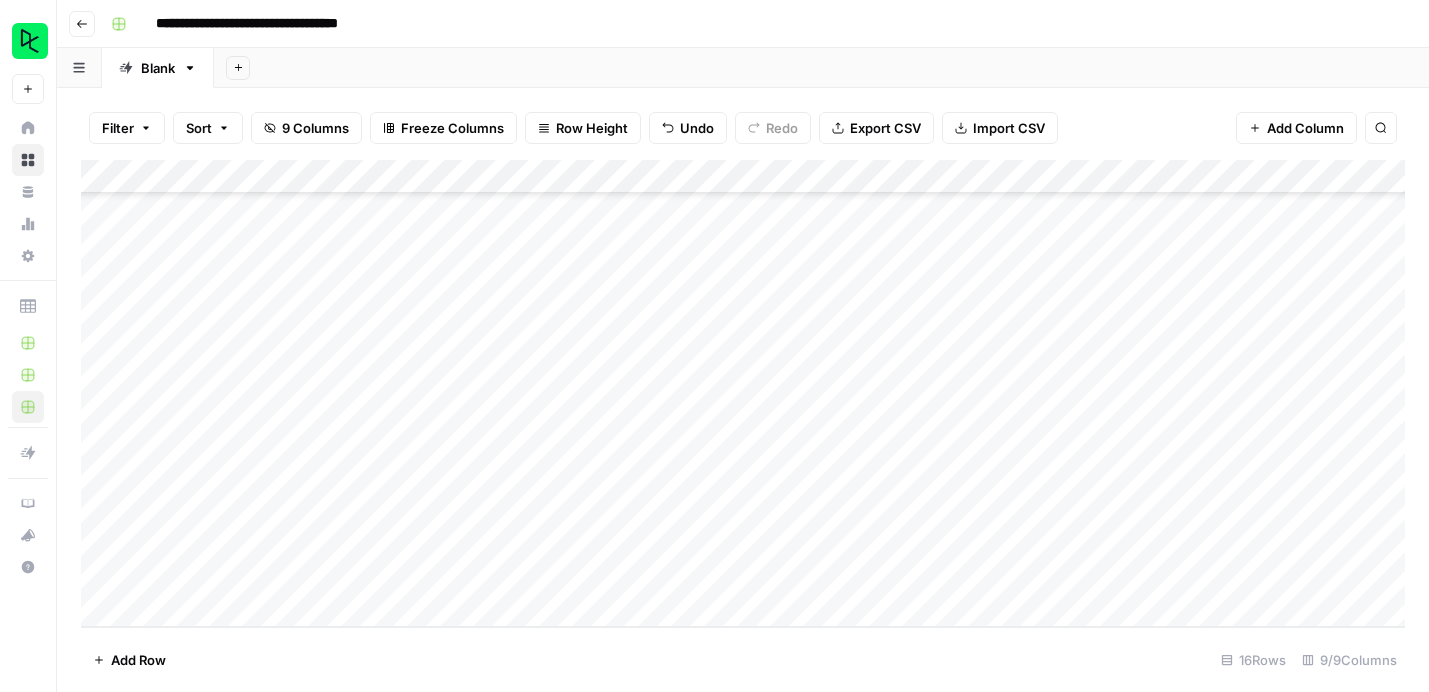 click on "Add Column" at bounding box center (743, 393) 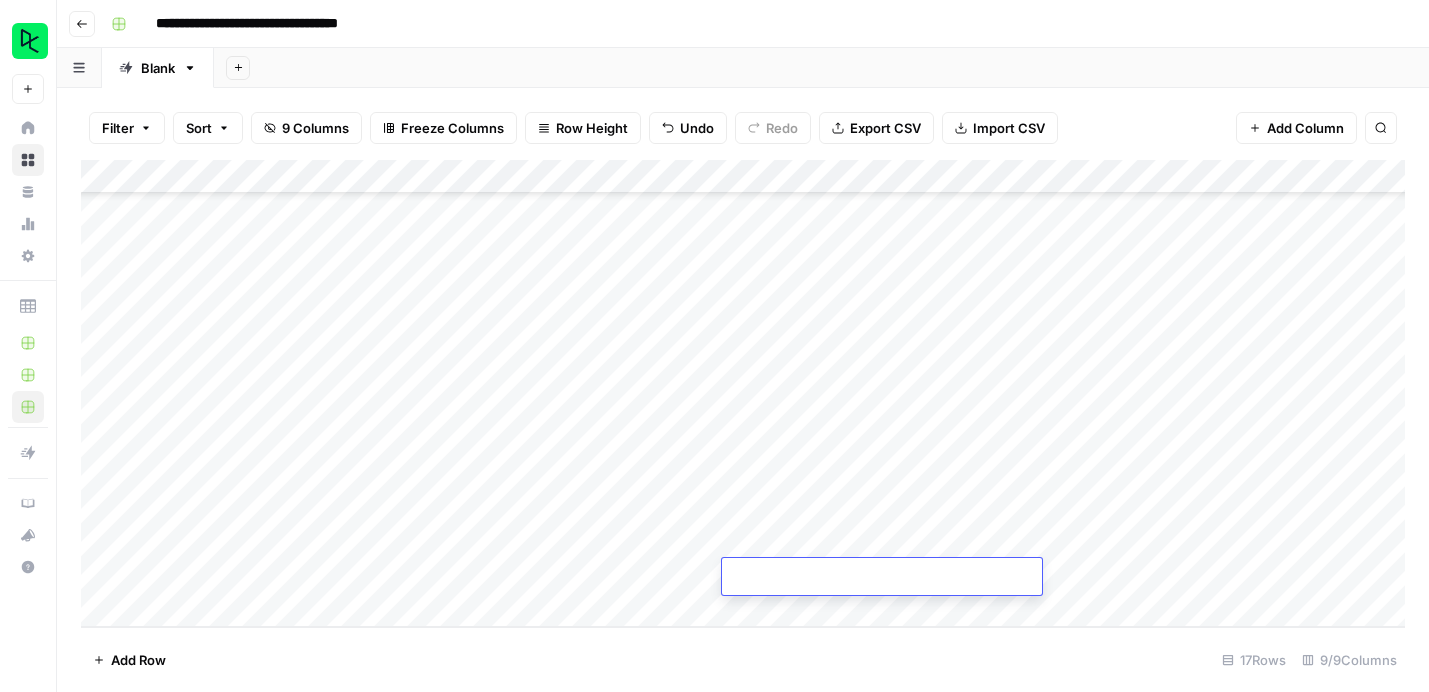 click on "Add Column" at bounding box center [743, 393] 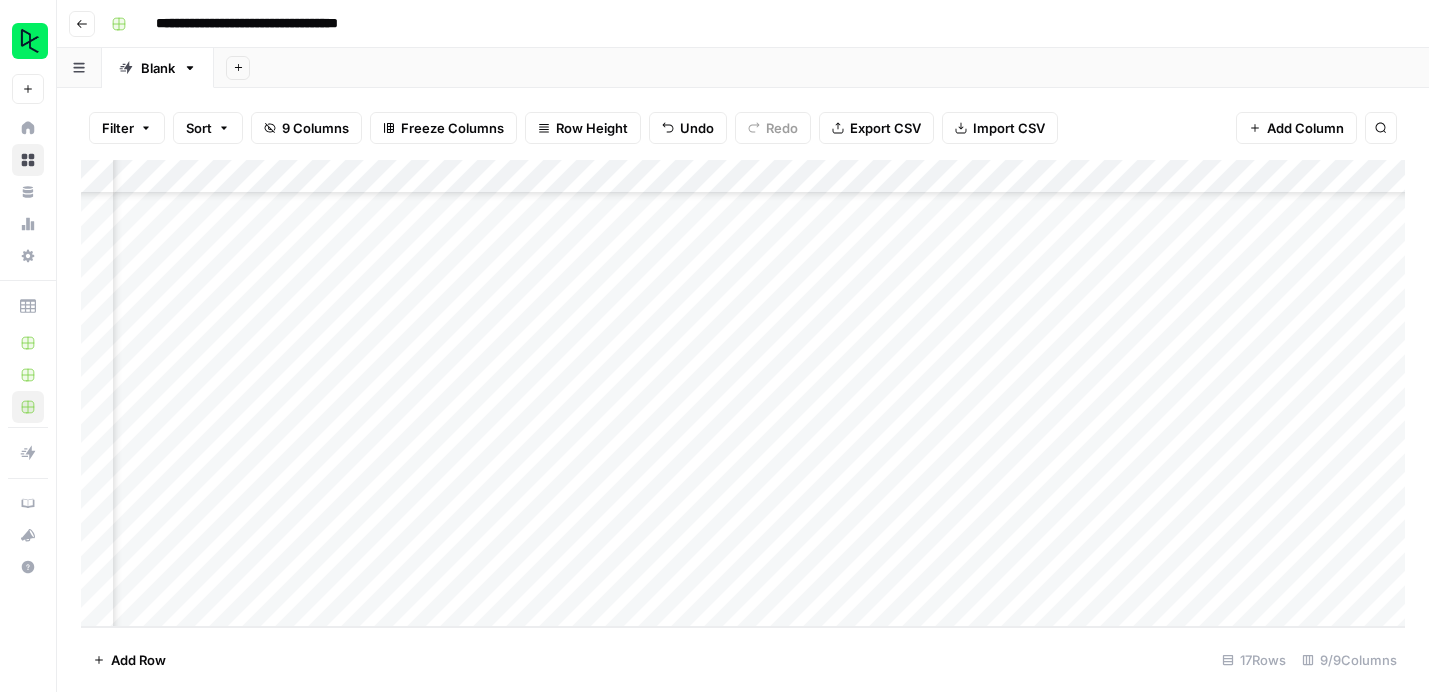 scroll, scrollTop: 177, scrollLeft: 510, axis: both 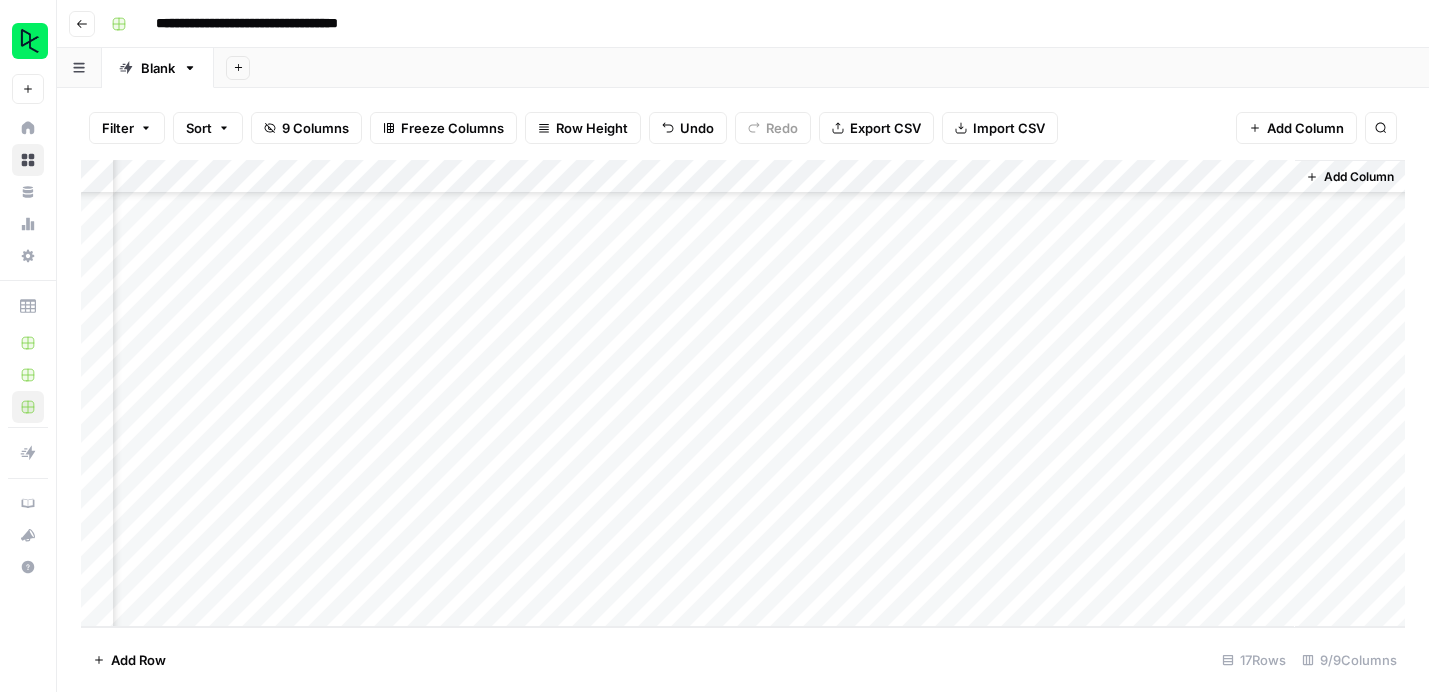click on "Add Column" at bounding box center (743, 393) 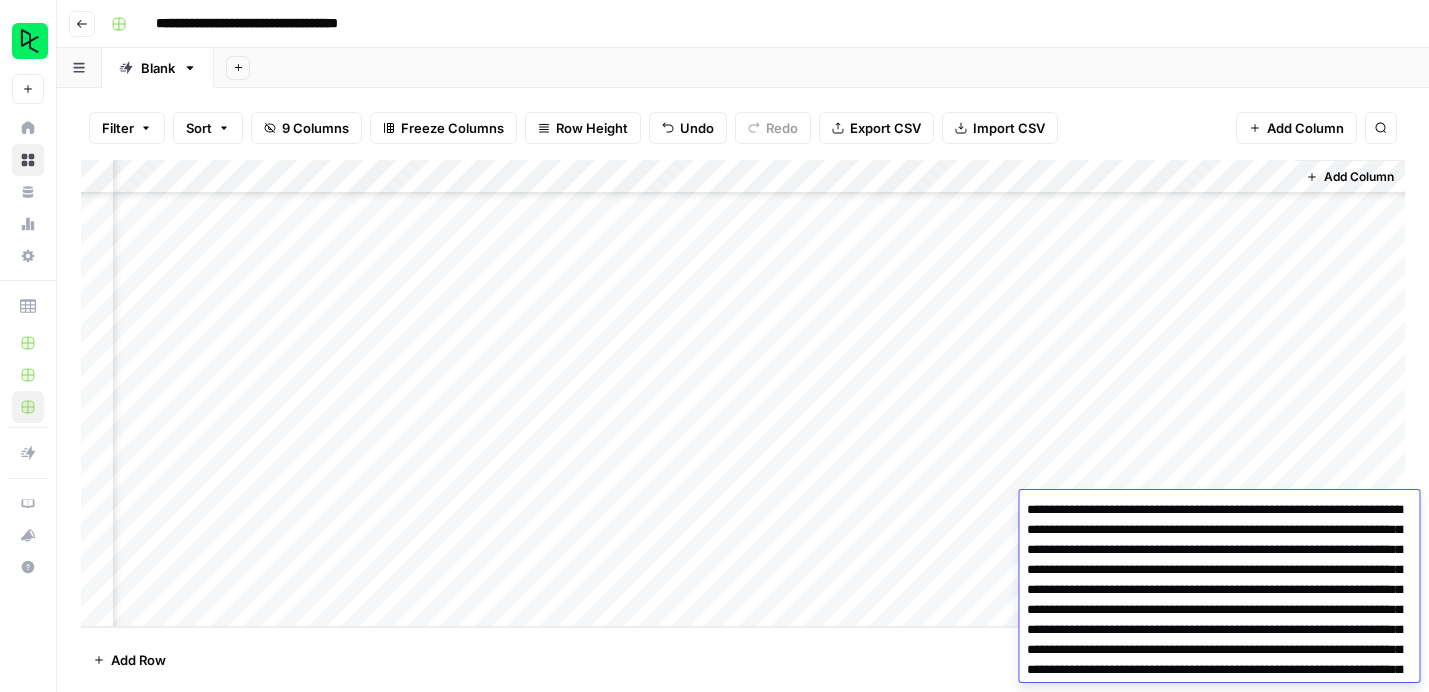 scroll, scrollTop: 242, scrollLeft: 0, axis: vertical 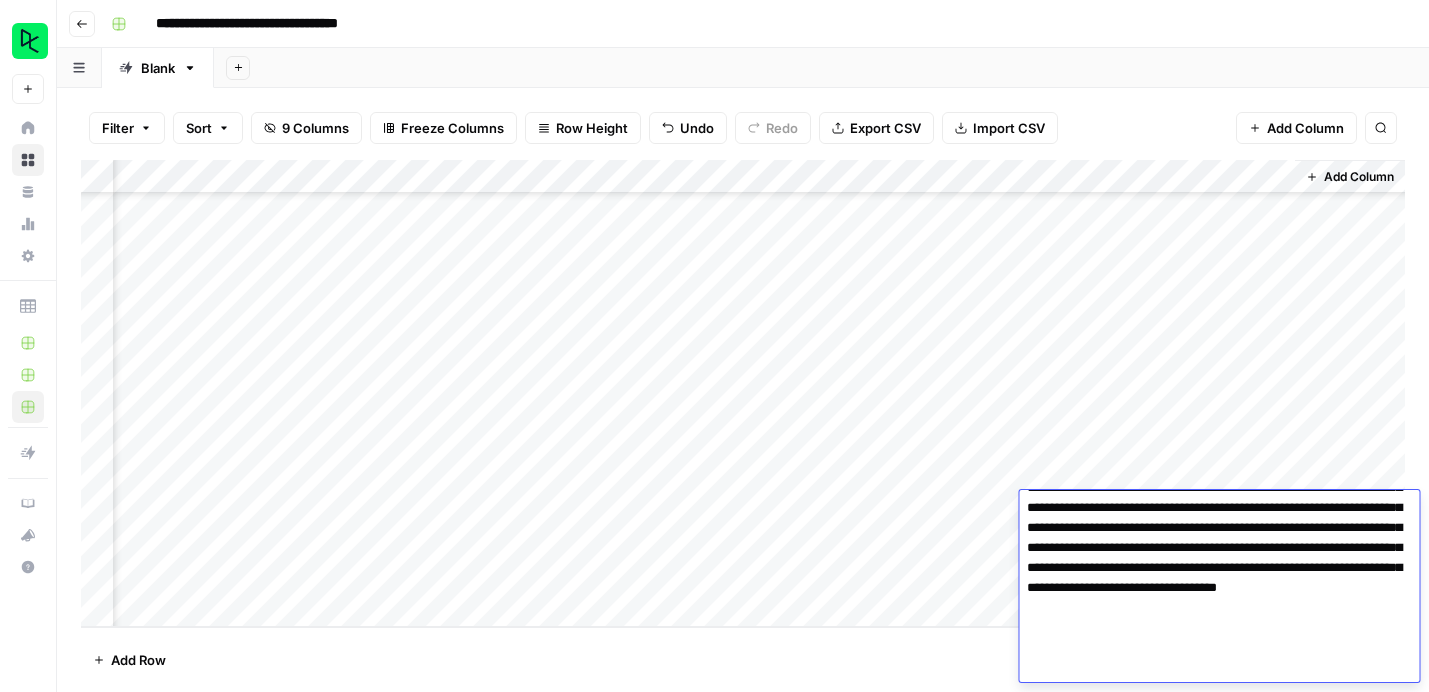 click at bounding box center (1219, 468) 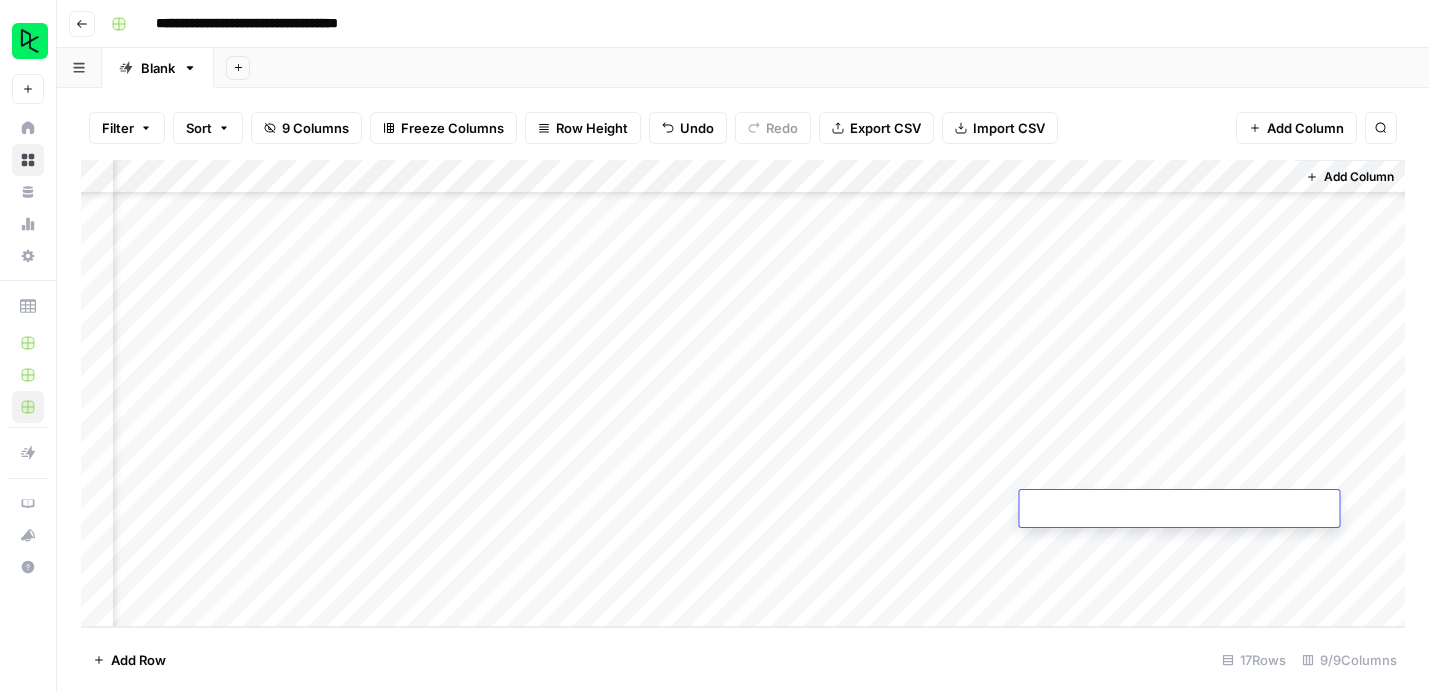 scroll, scrollTop: 0, scrollLeft: 0, axis: both 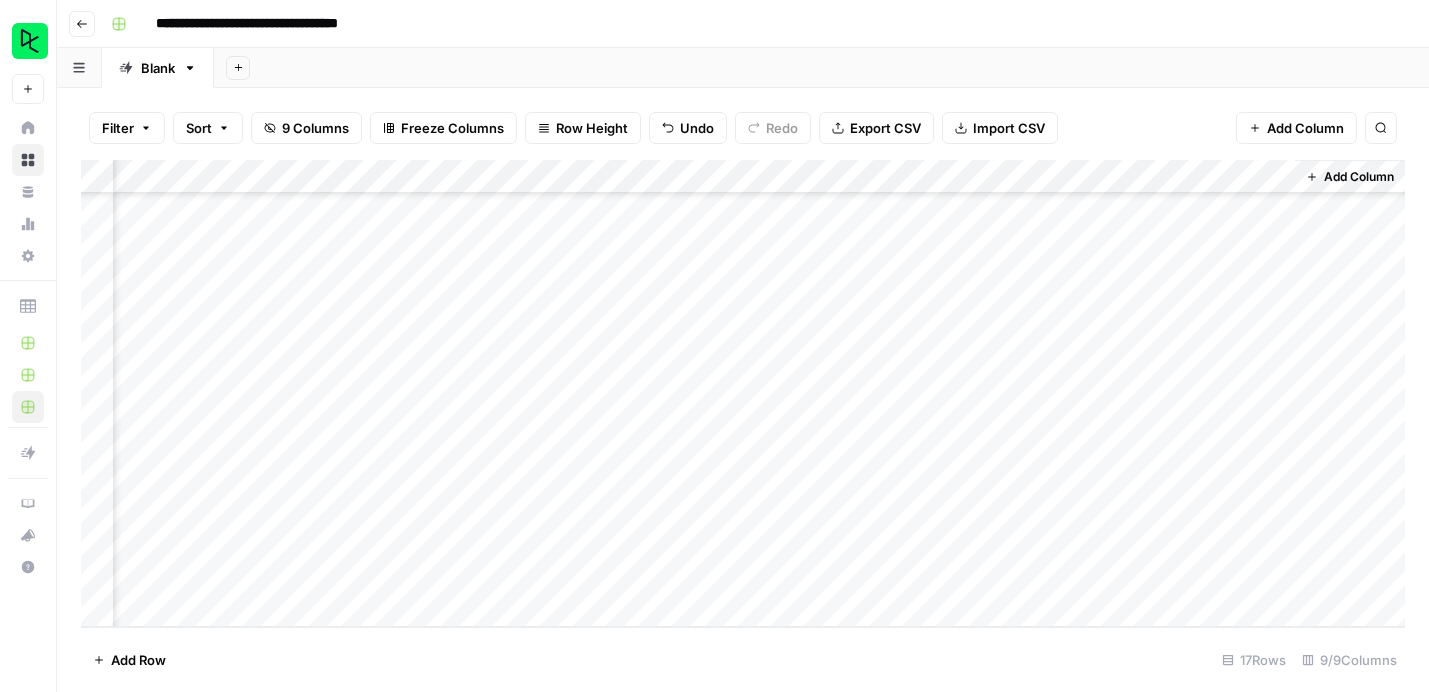click on "Add Column" at bounding box center (743, 393) 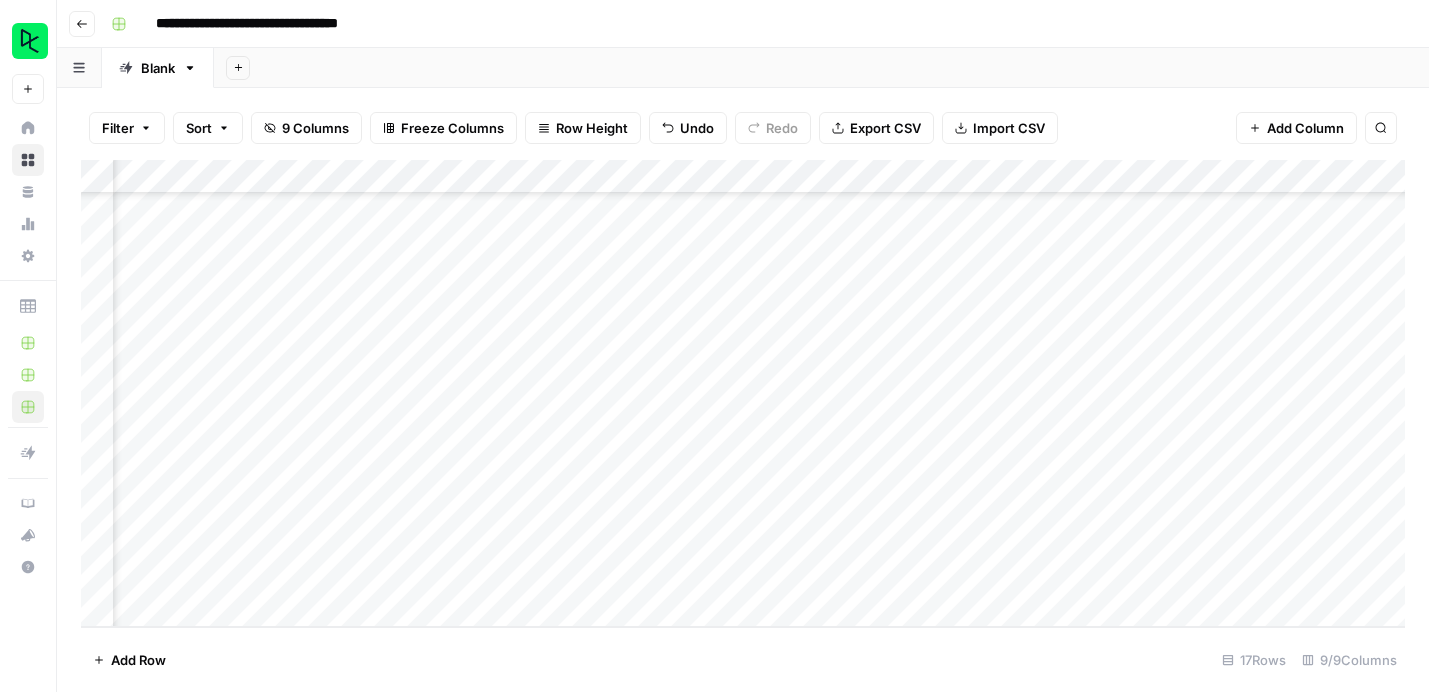 scroll, scrollTop: 177, scrollLeft: 0, axis: vertical 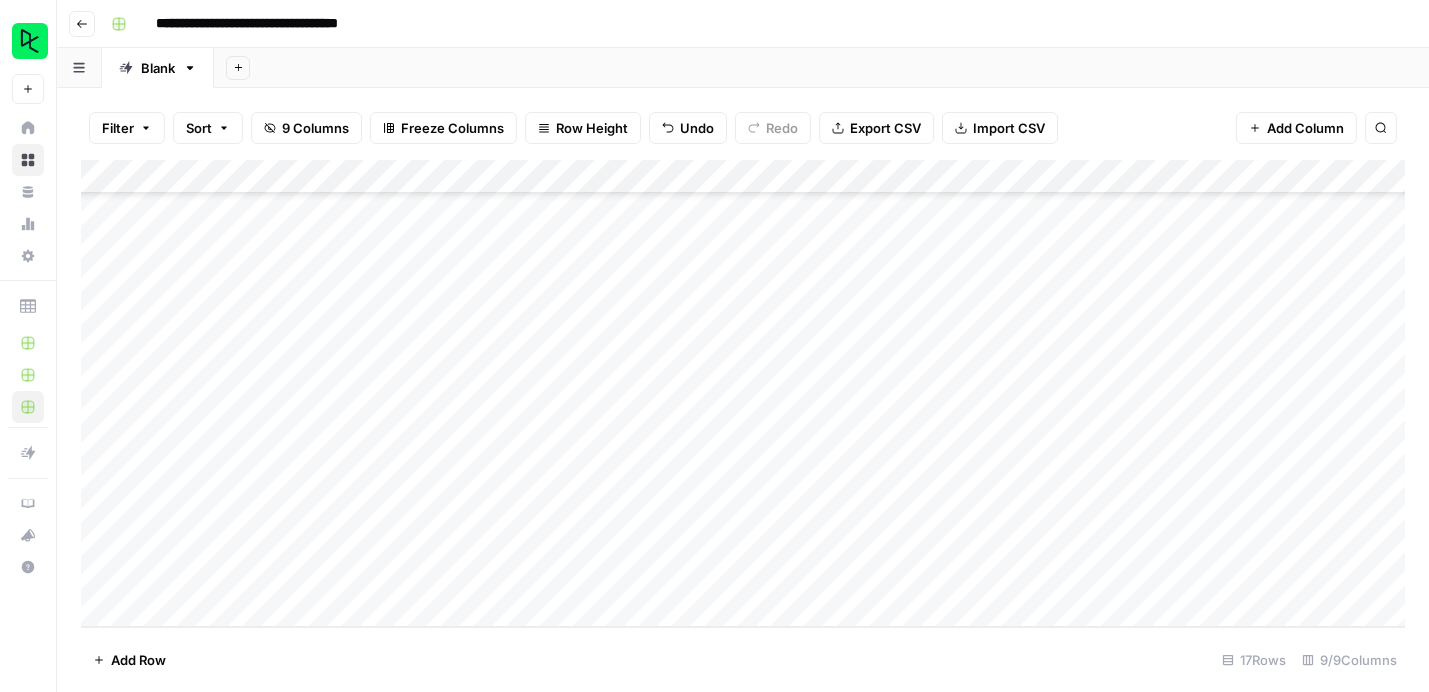click on "Add Column" at bounding box center [743, 393] 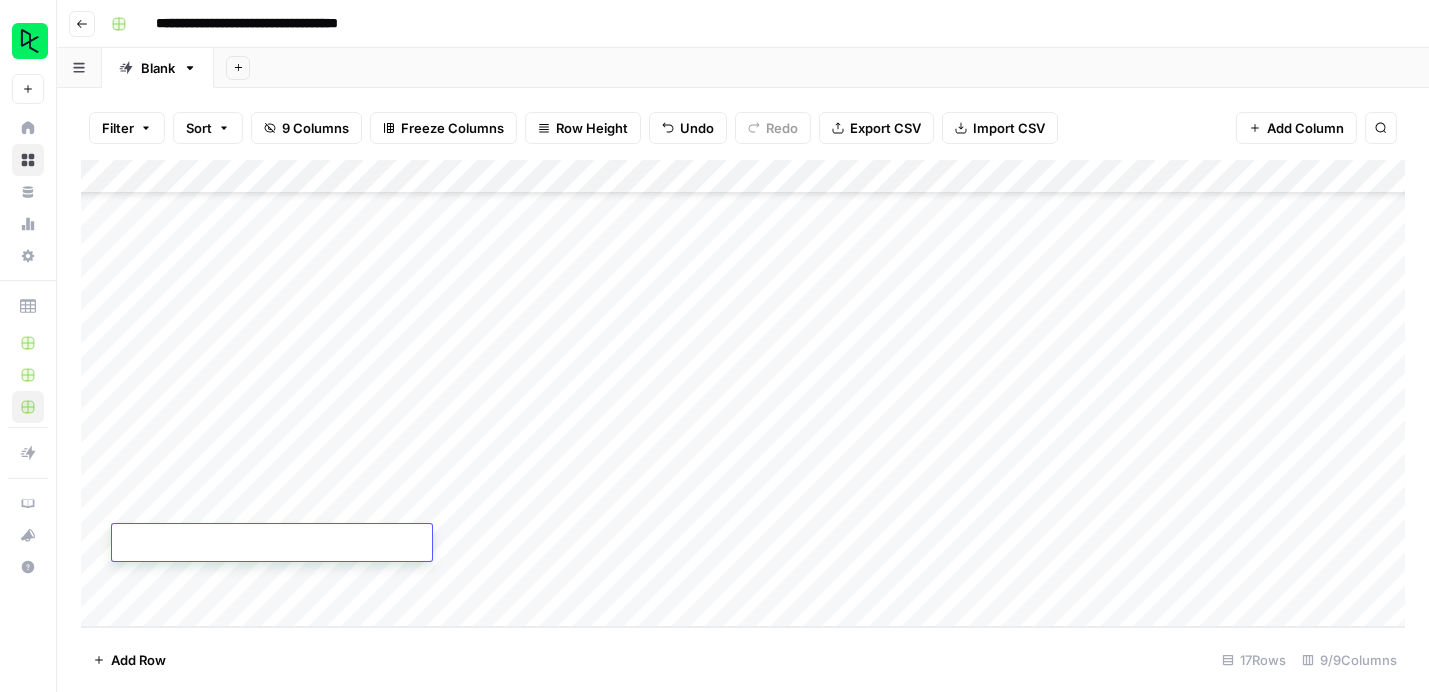 click at bounding box center (272, 544) 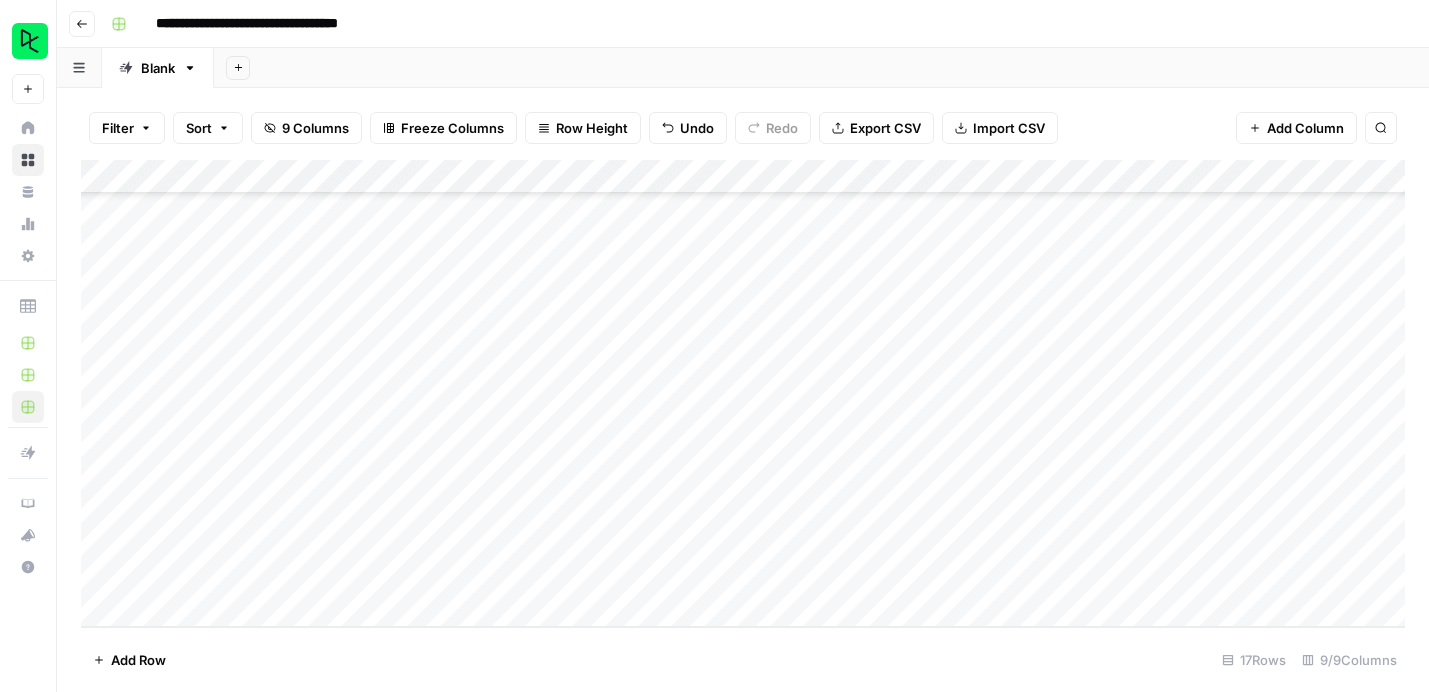 click on "Add Column" at bounding box center [743, 393] 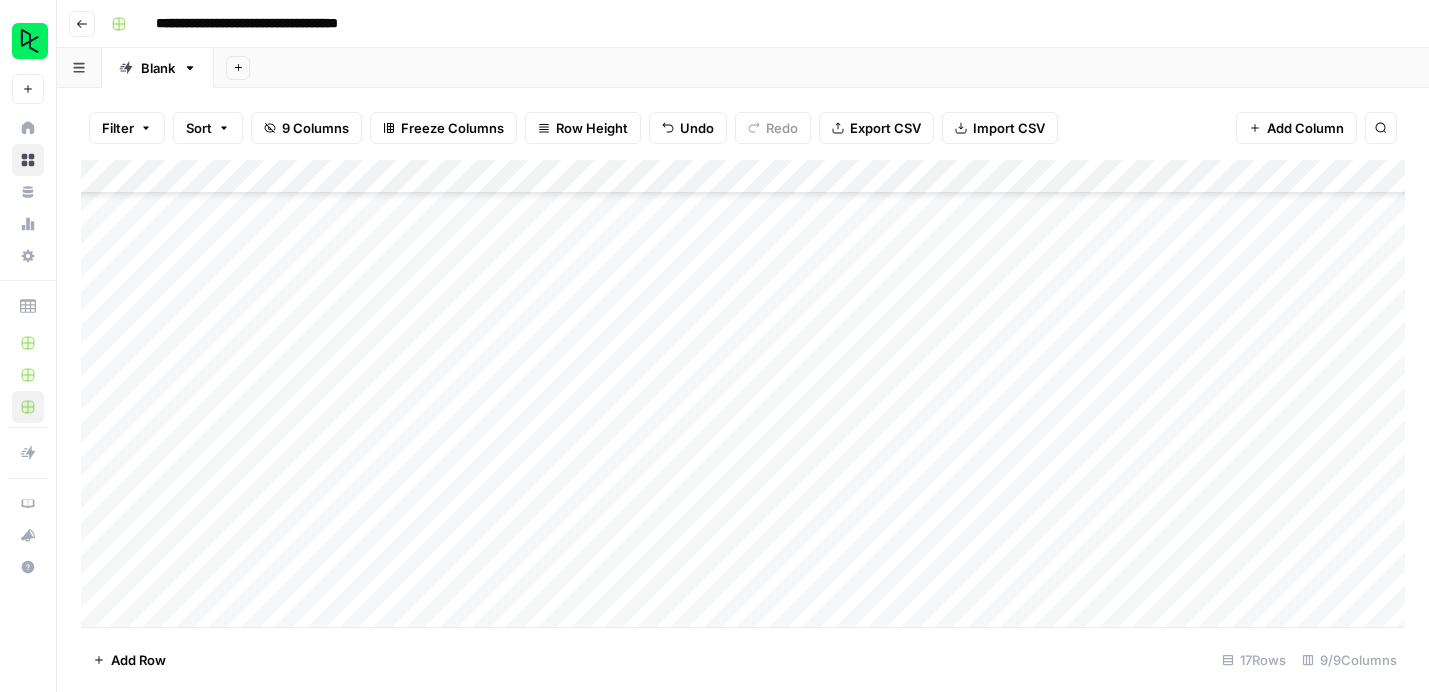 scroll, scrollTop: 177, scrollLeft: 0, axis: vertical 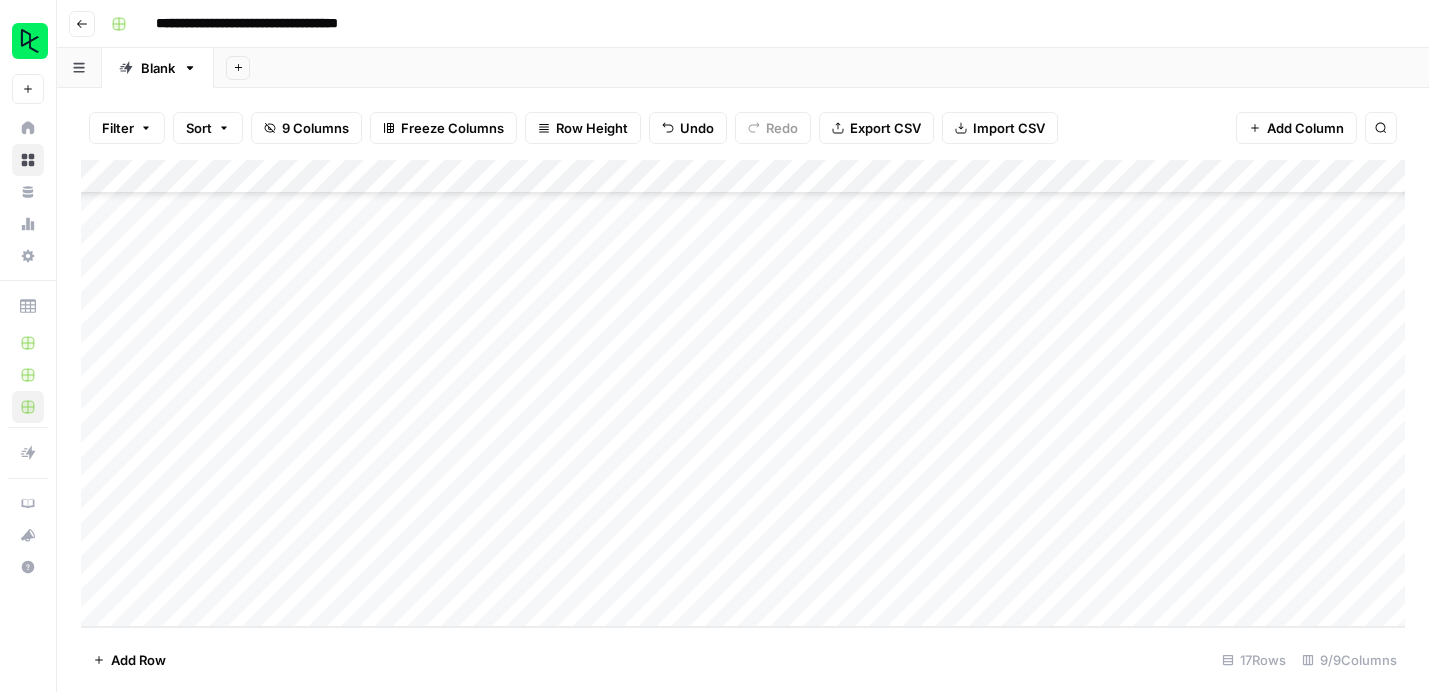 click on "Add Column" at bounding box center (743, 393) 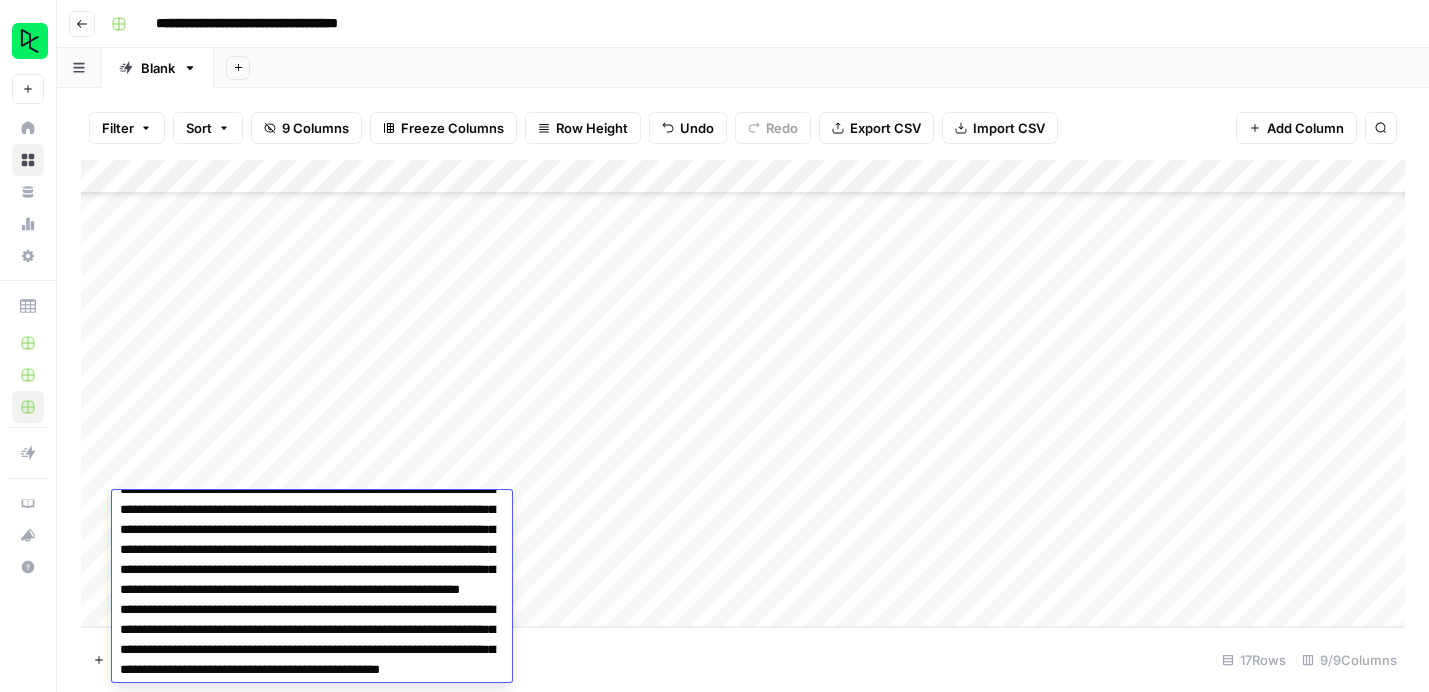 scroll, scrollTop: 0, scrollLeft: 0, axis: both 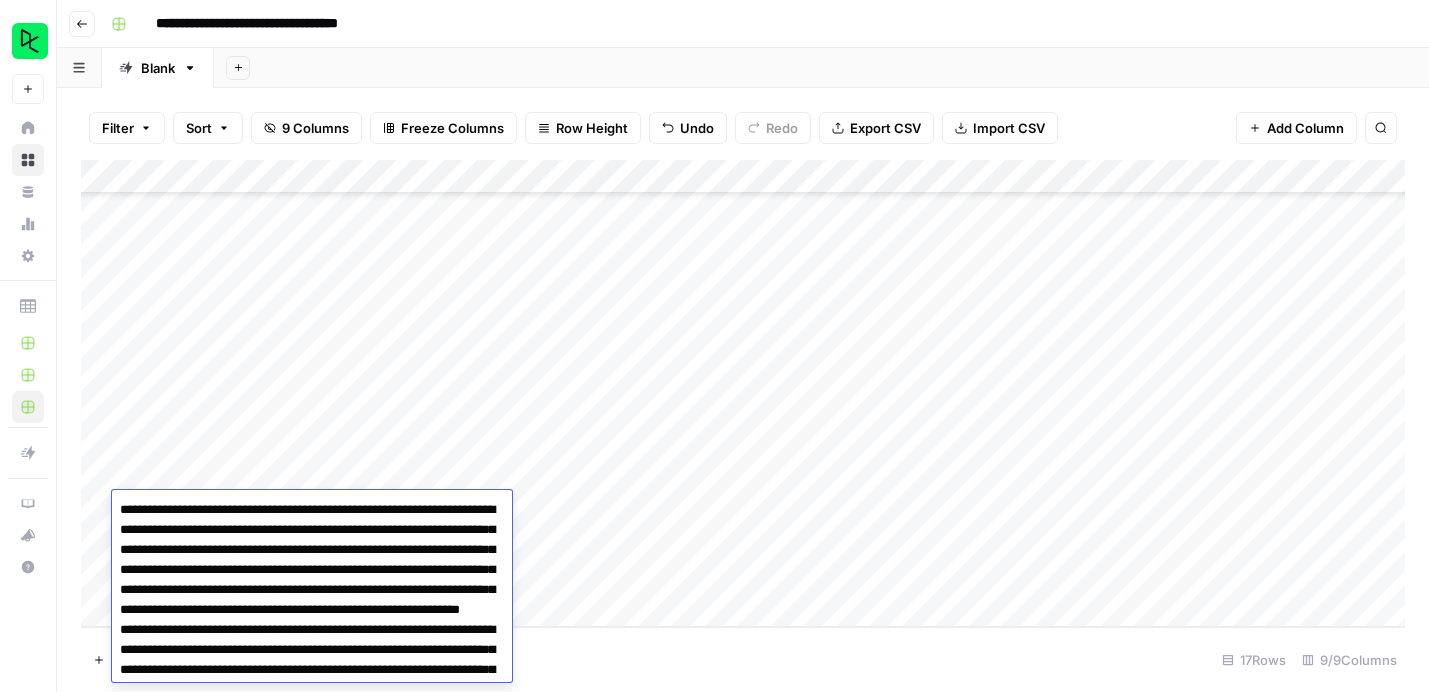 click on "Add Column" at bounding box center (743, 393) 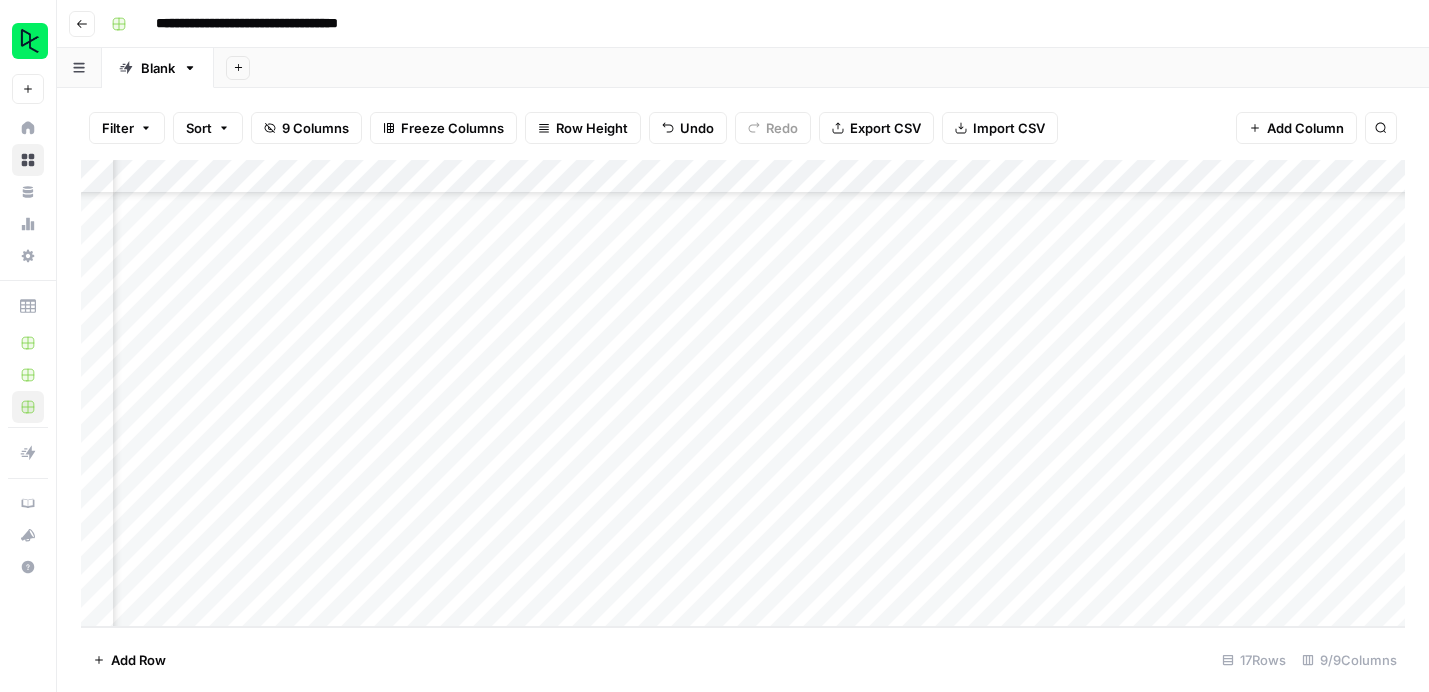 scroll, scrollTop: 177, scrollLeft: 510, axis: both 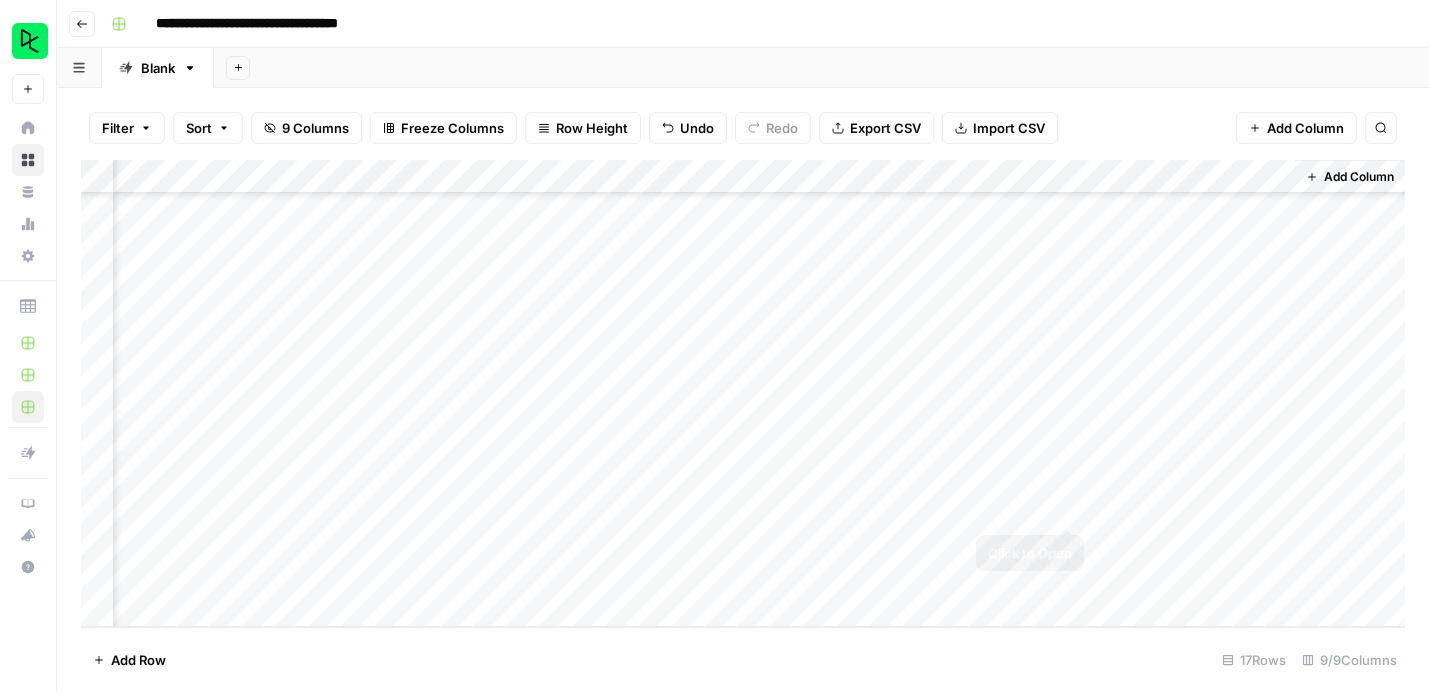 click on "Add Column" at bounding box center (743, 393) 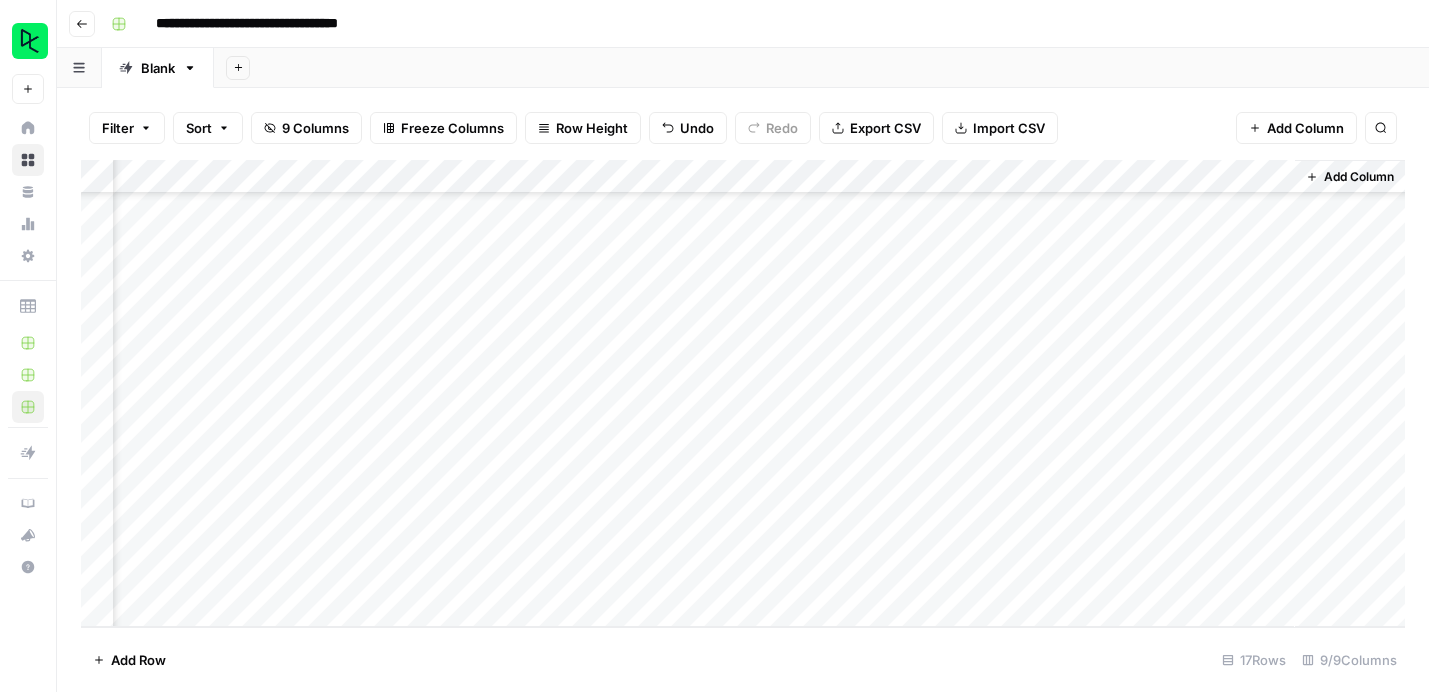 click on "Add Column" at bounding box center (743, 393) 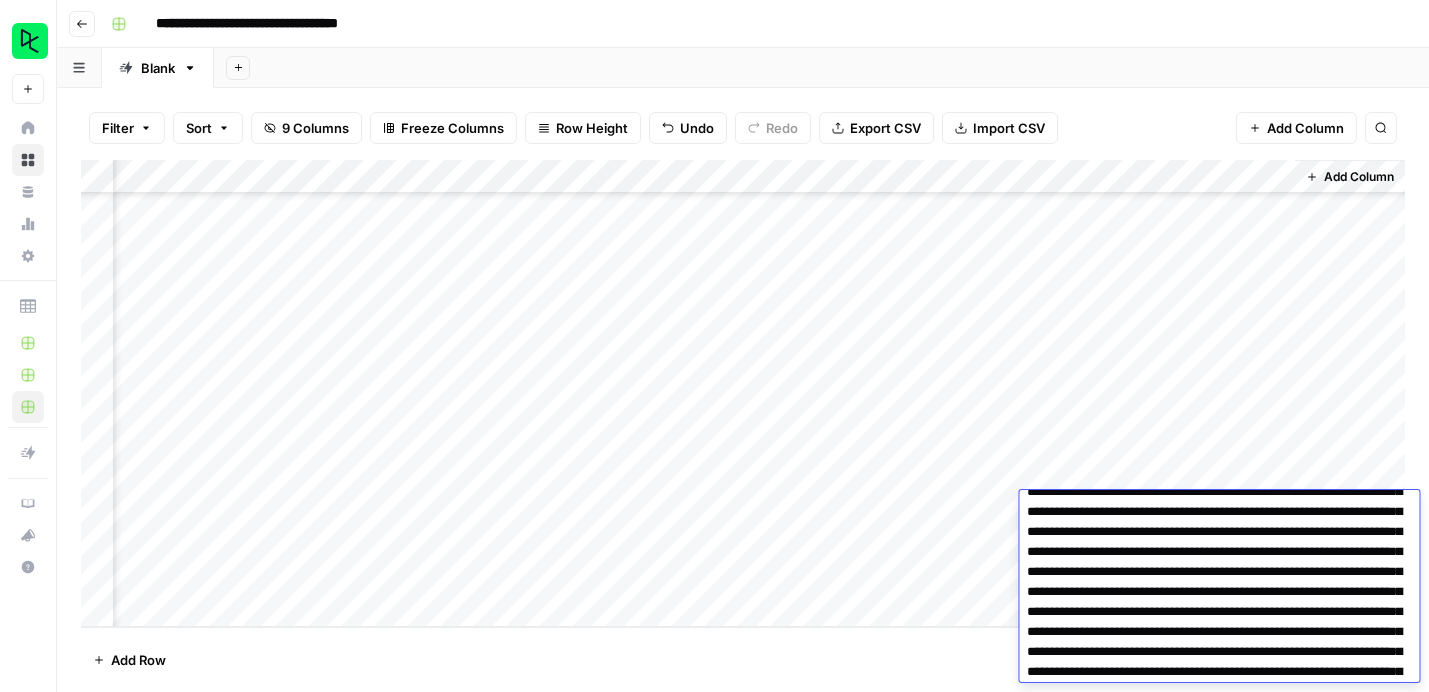 scroll, scrollTop: 0, scrollLeft: 0, axis: both 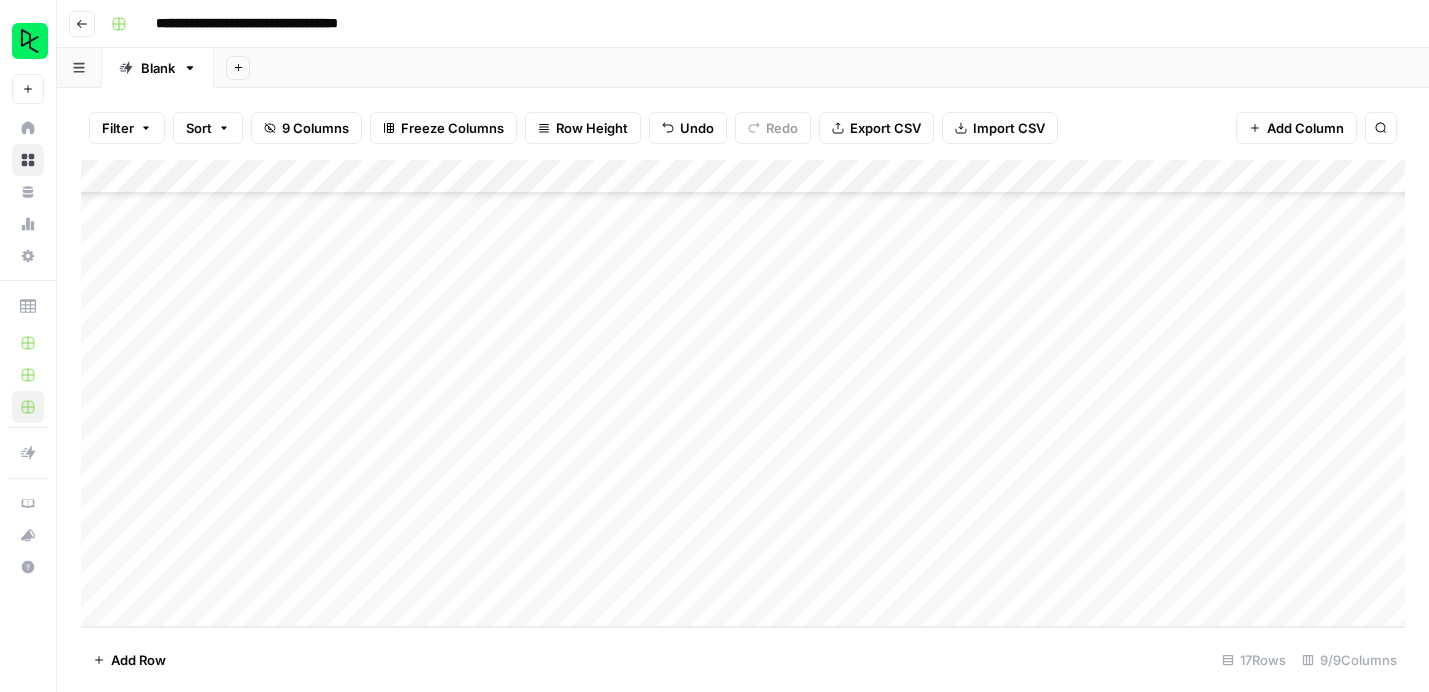 click on "Add Column" at bounding box center (743, 393) 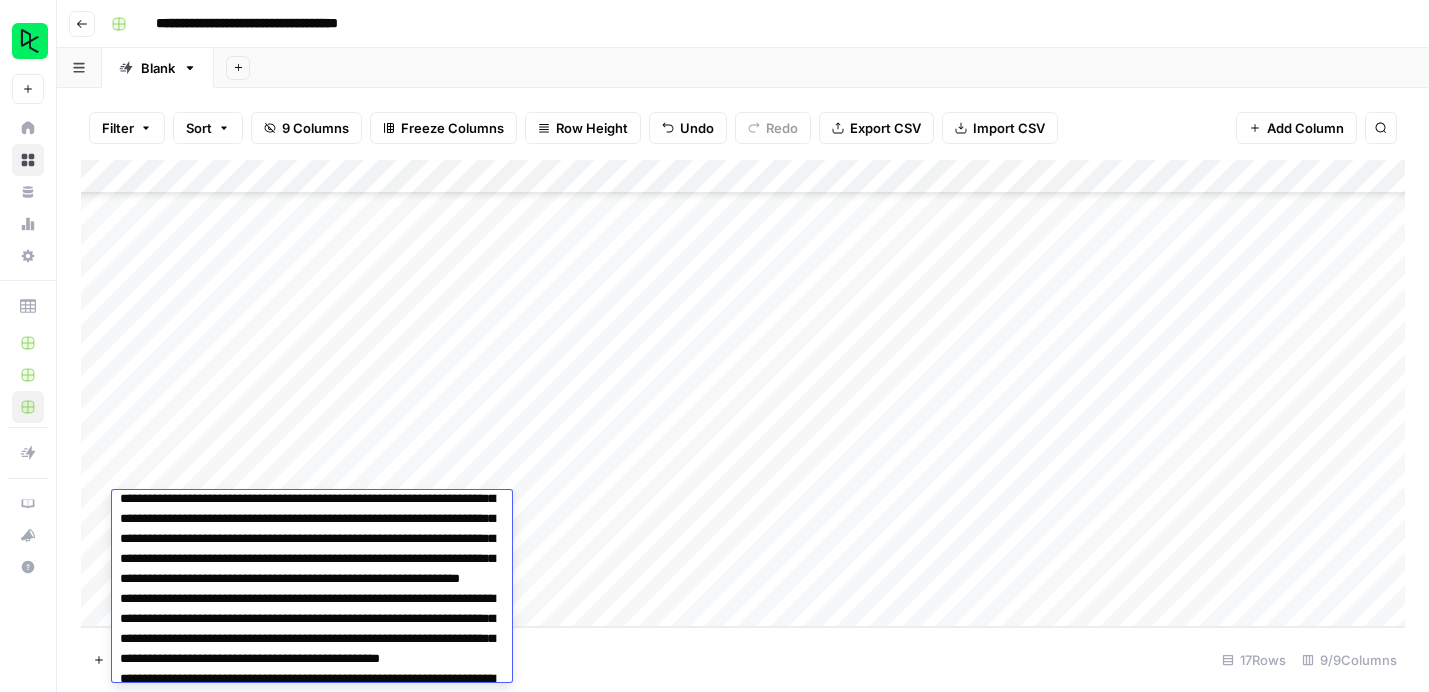 scroll, scrollTop: 0, scrollLeft: 0, axis: both 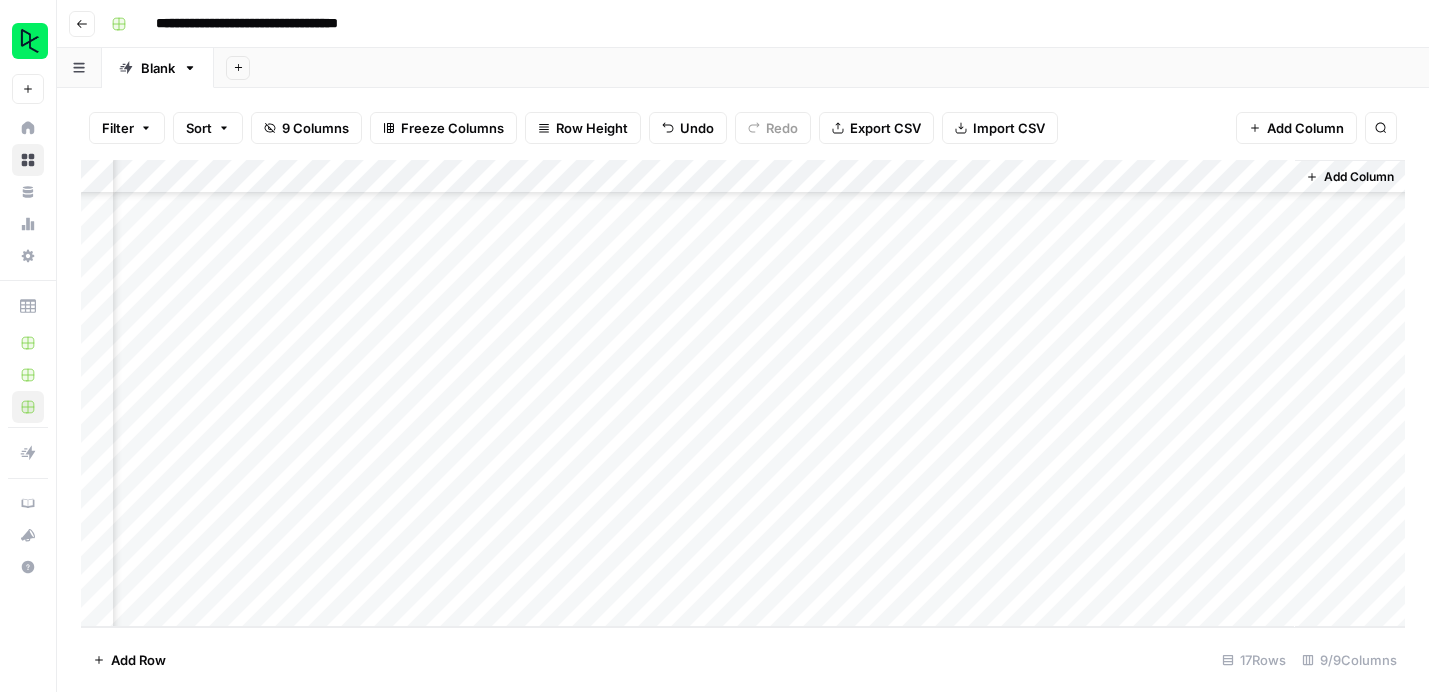 click on "Add Column" at bounding box center (743, 393) 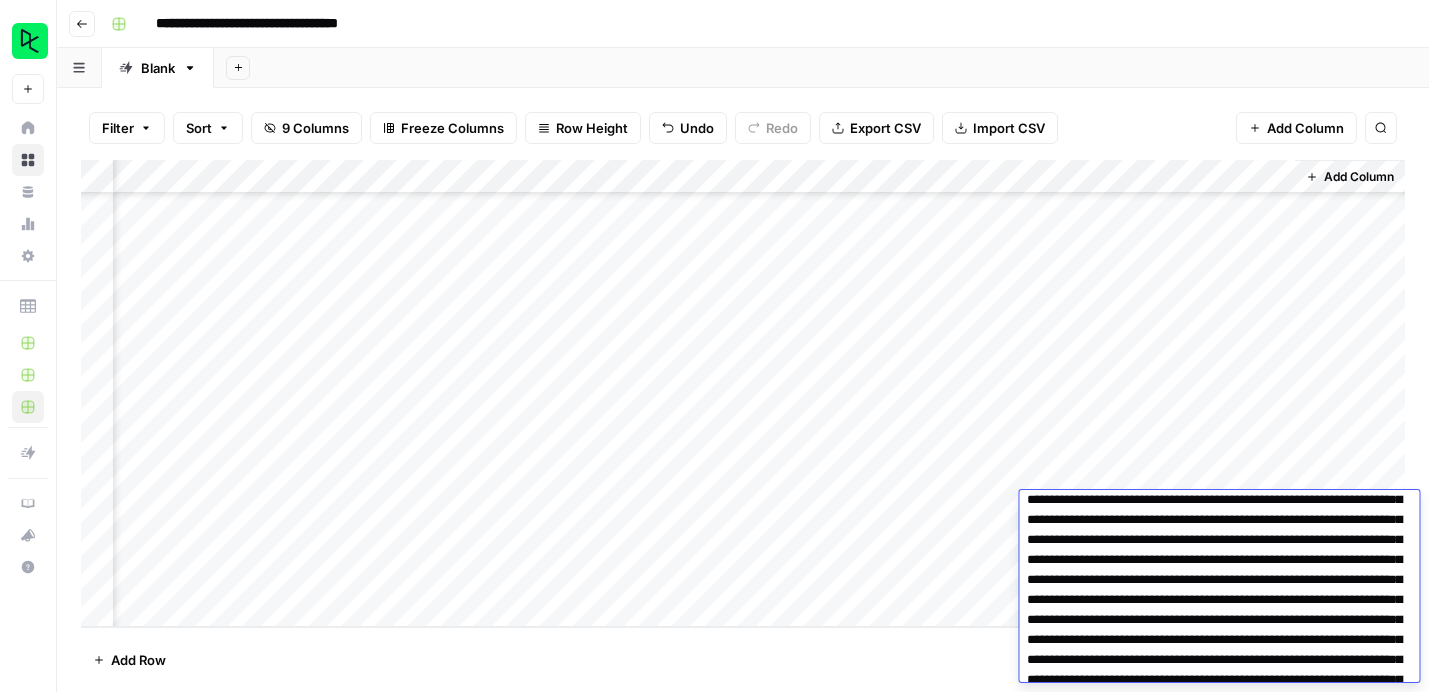 scroll, scrollTop: 0, scrollLeft: 0, axis: both 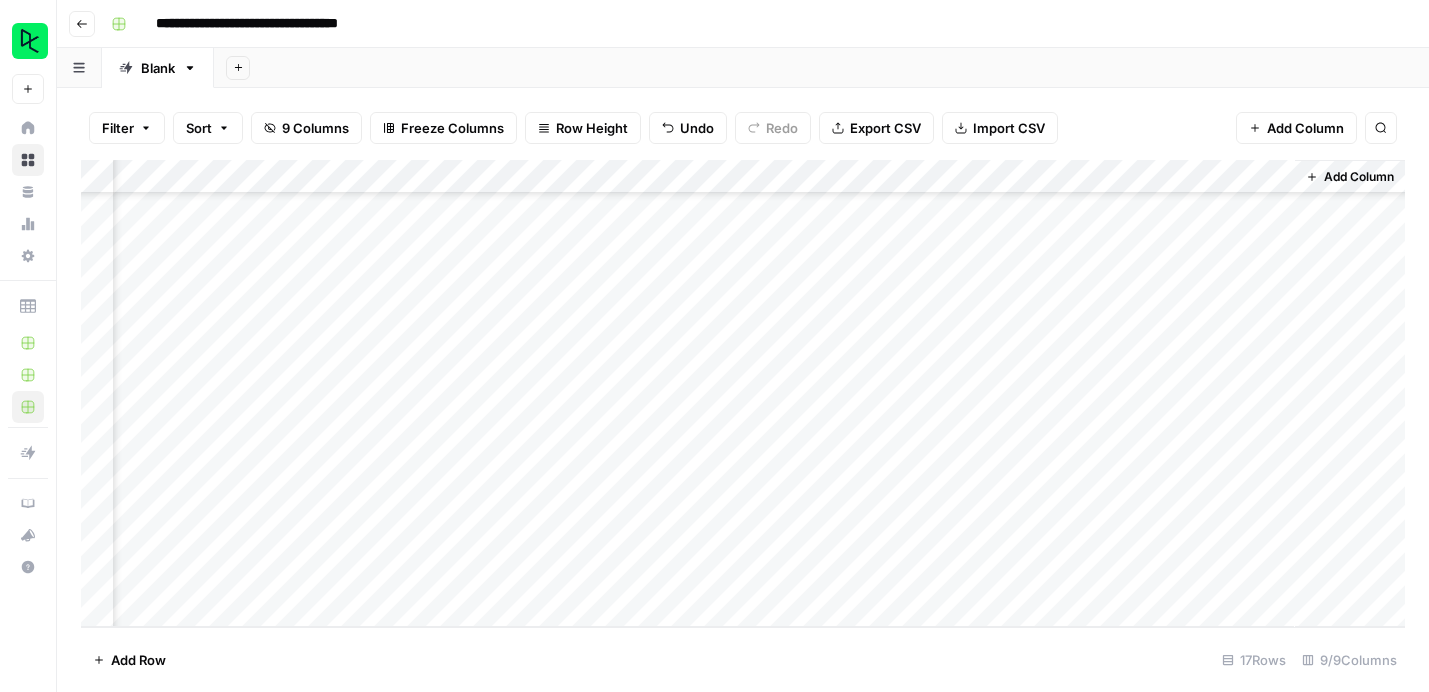 click on "Add Row 17  Rows 9/9  Columns" at bounding box center (743, 659) 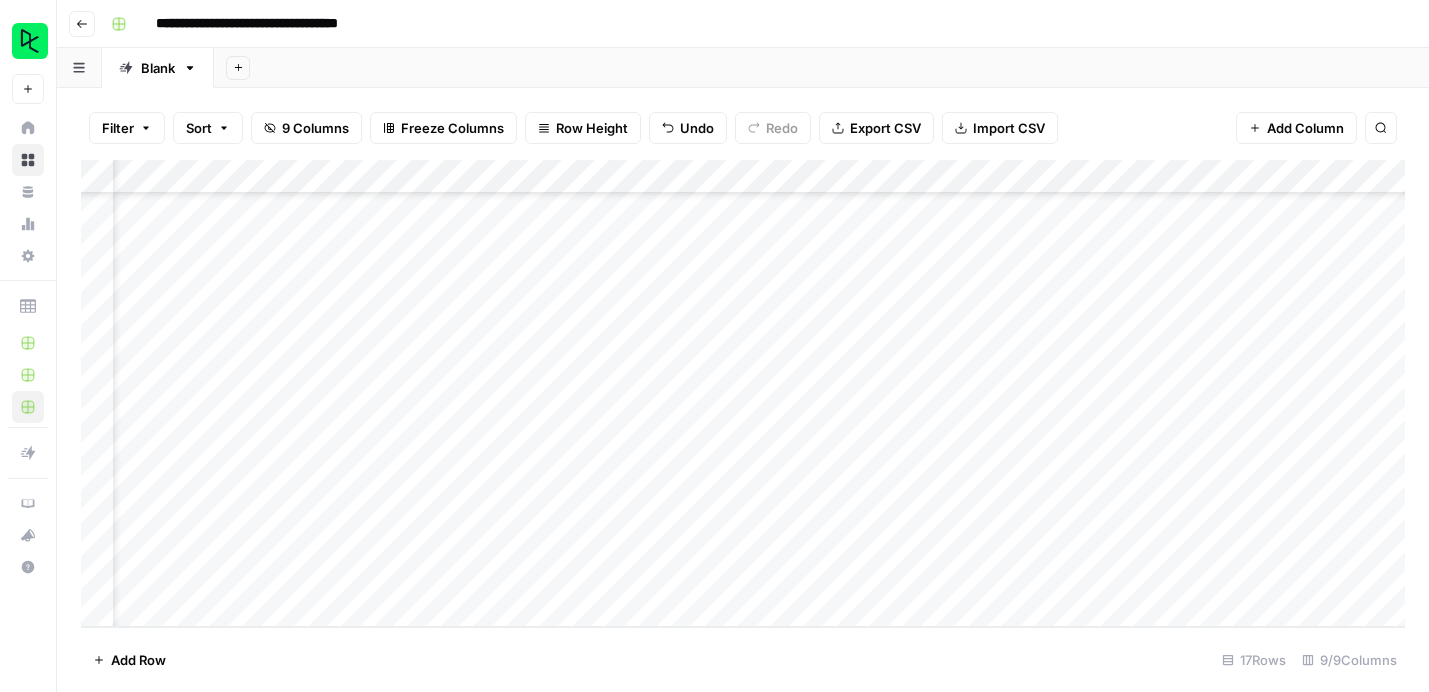 scroll, scrollTop: 177, scrollLeft: 0, axis: vertical 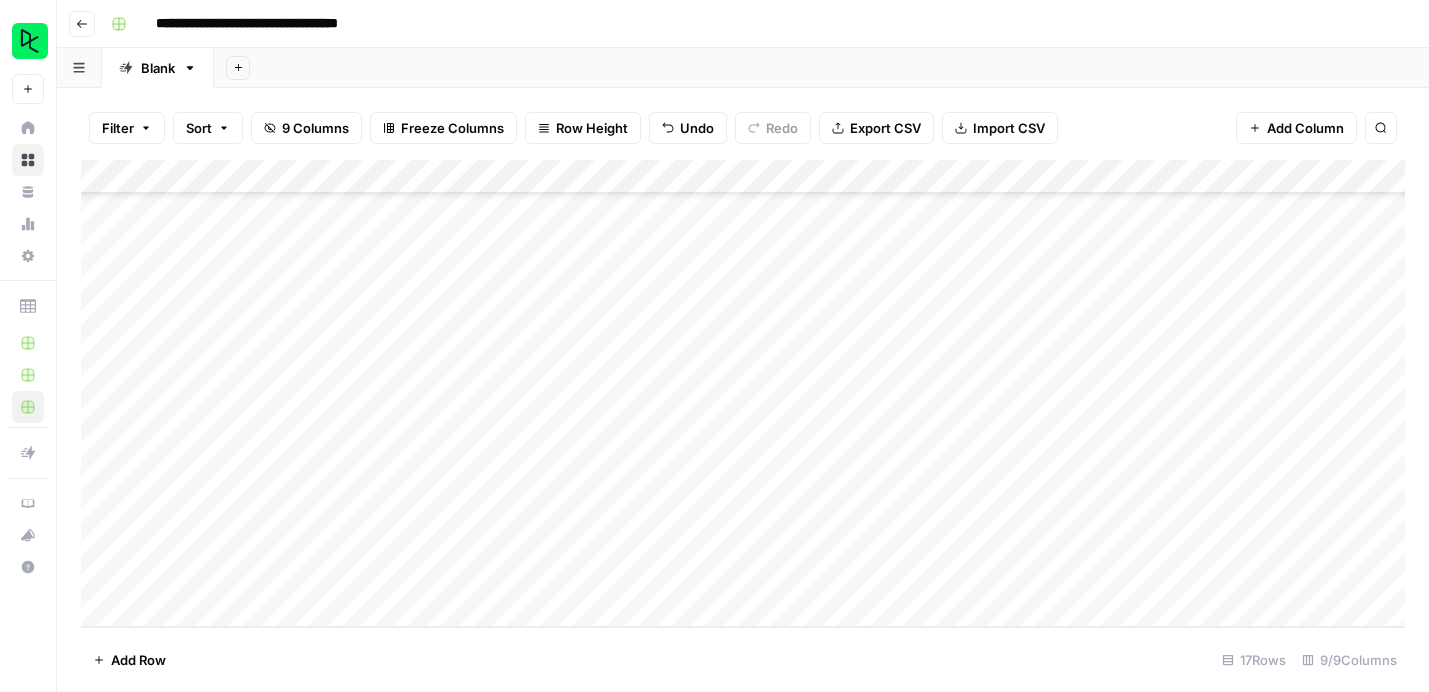 click on "Add Column" at bounding box center [743, 393] 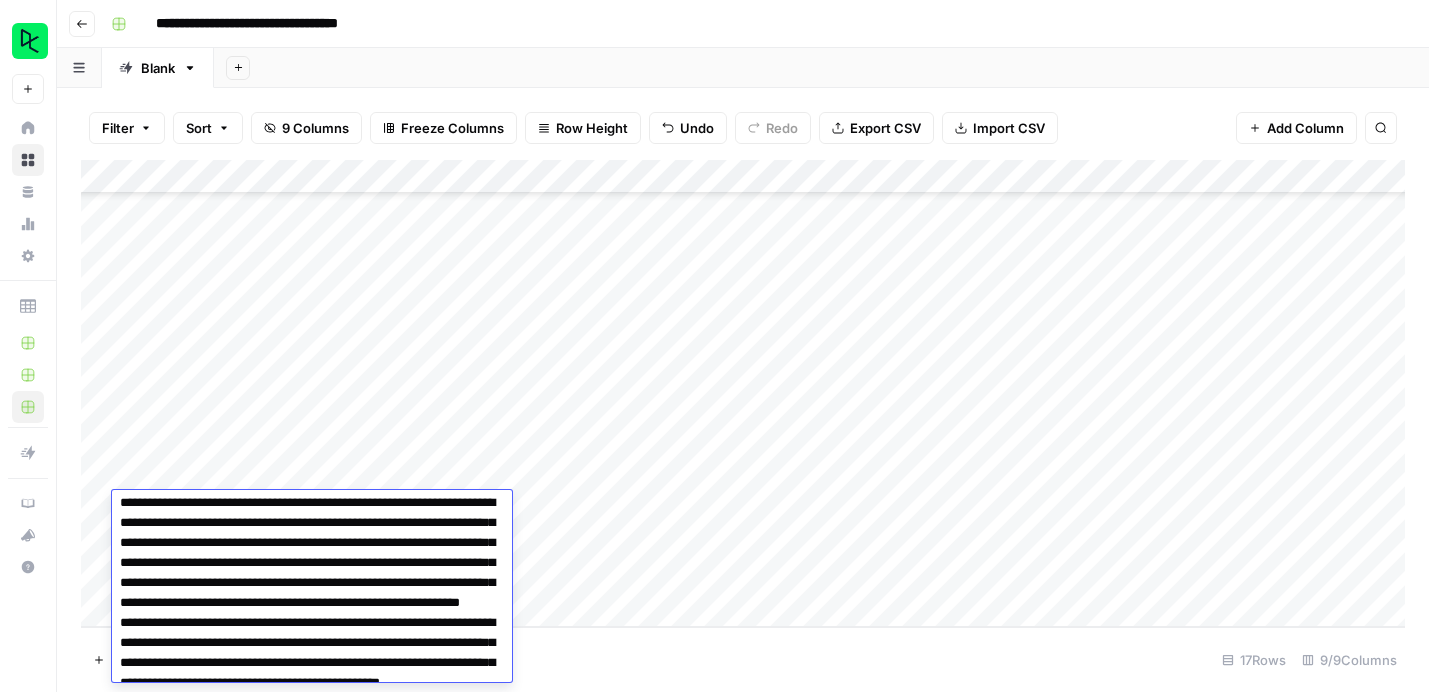 scroll, scrollTop: 0, scrollLeft: 0, axis: both 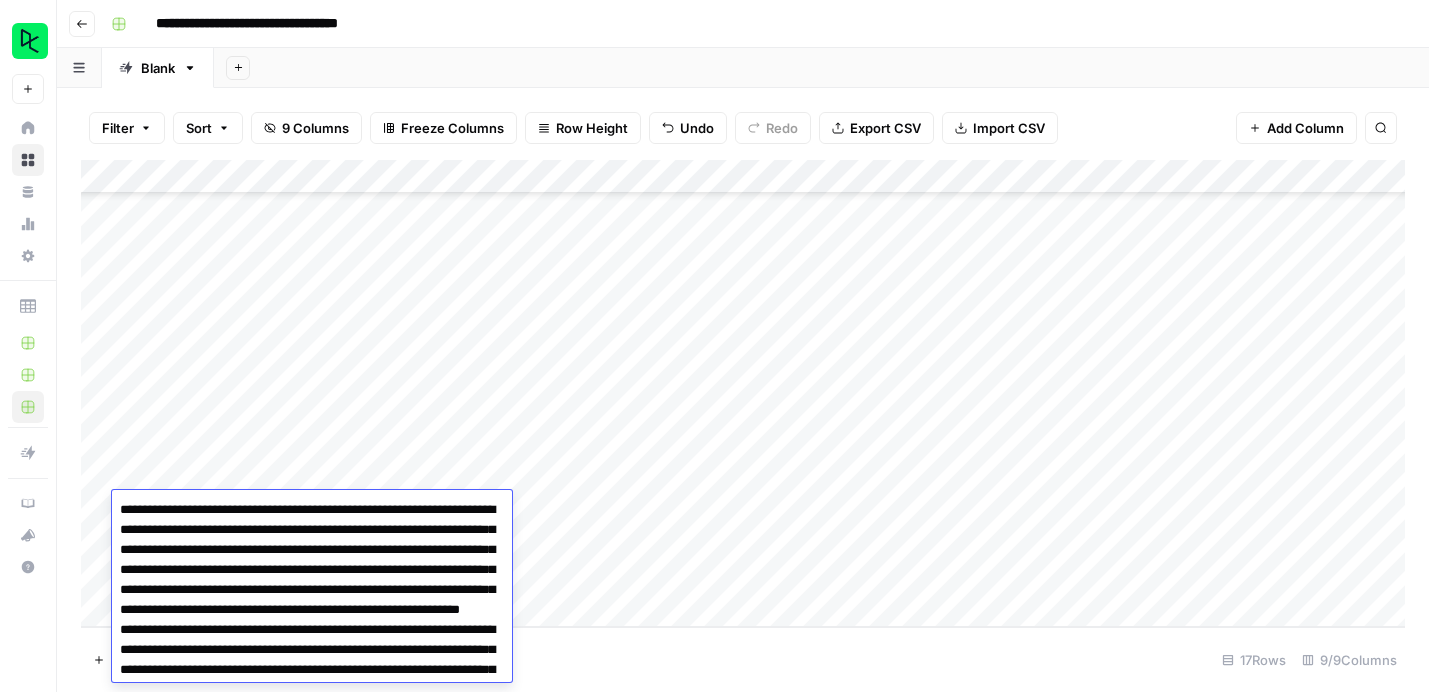 click on "Add Column" at bounding box center (743, 393) 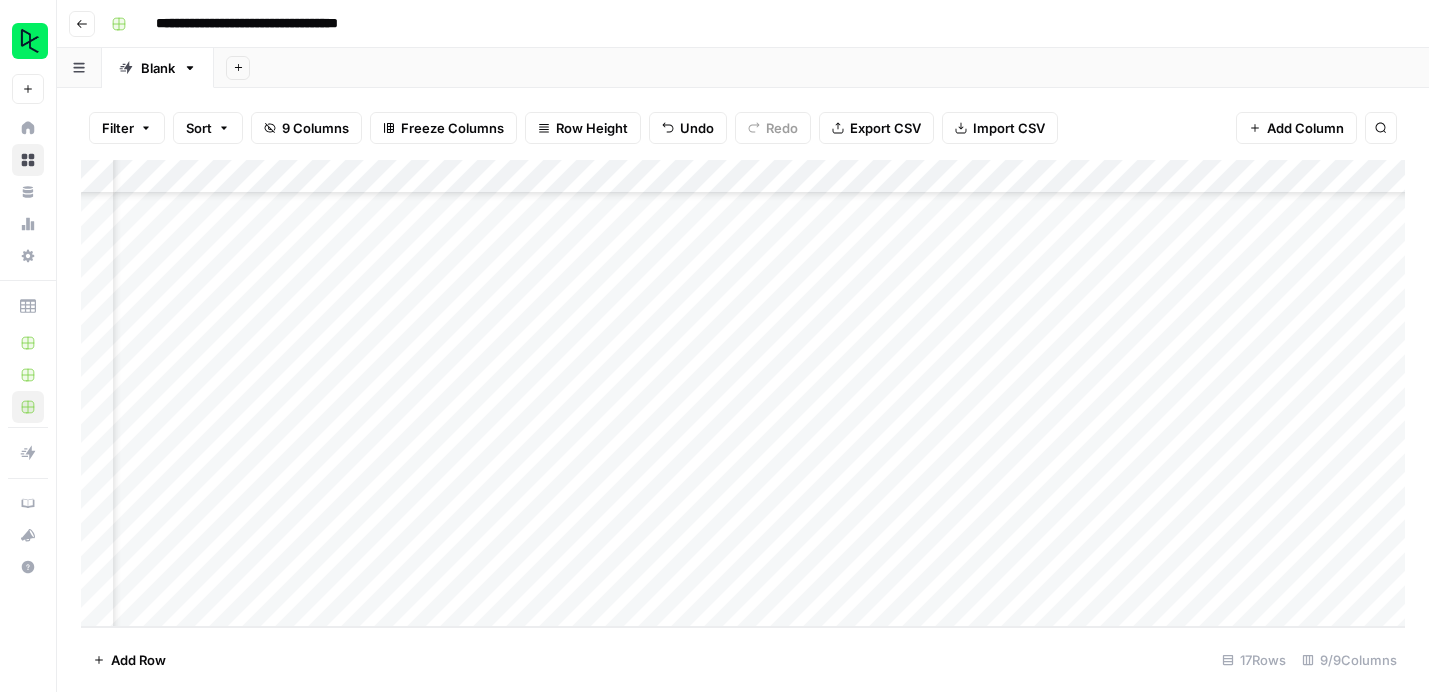 scroll, scrollTop: 177, scrollLeft: 510, axis: both 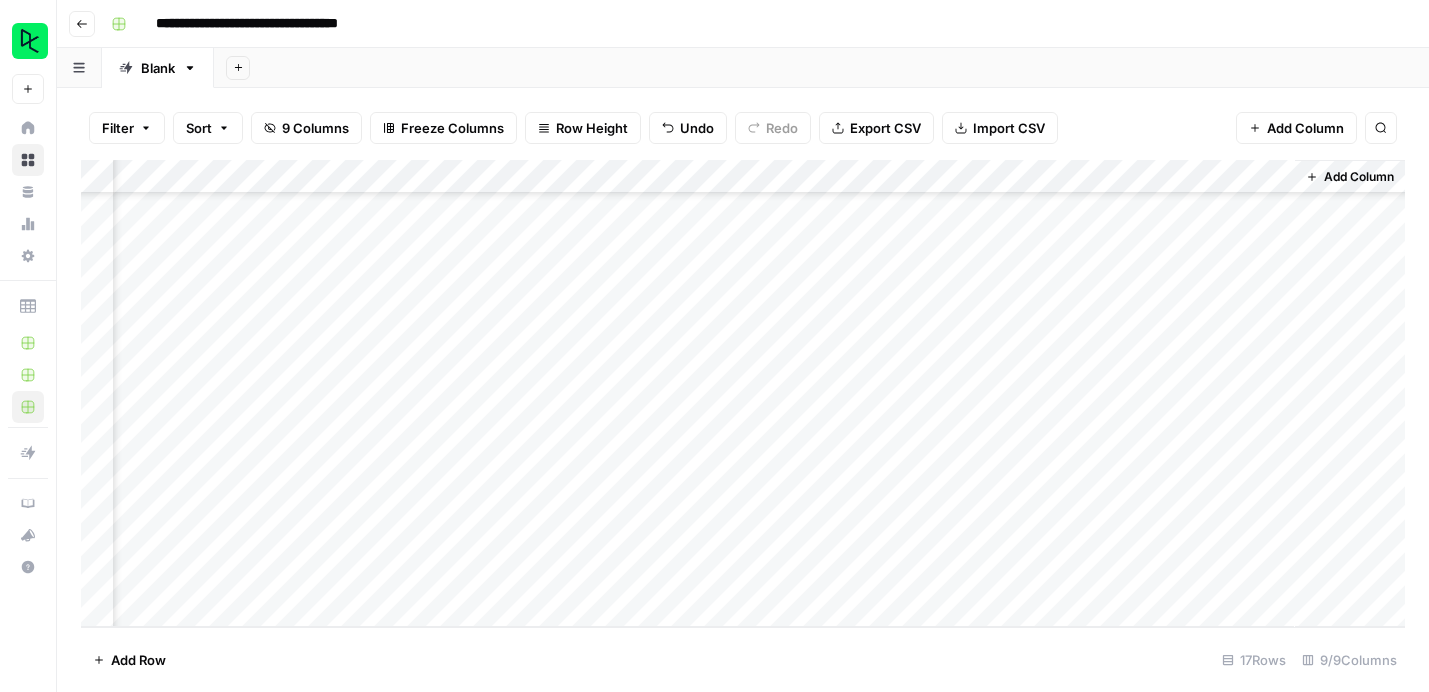 click on "Add Column" at bounding box center [743, 393] 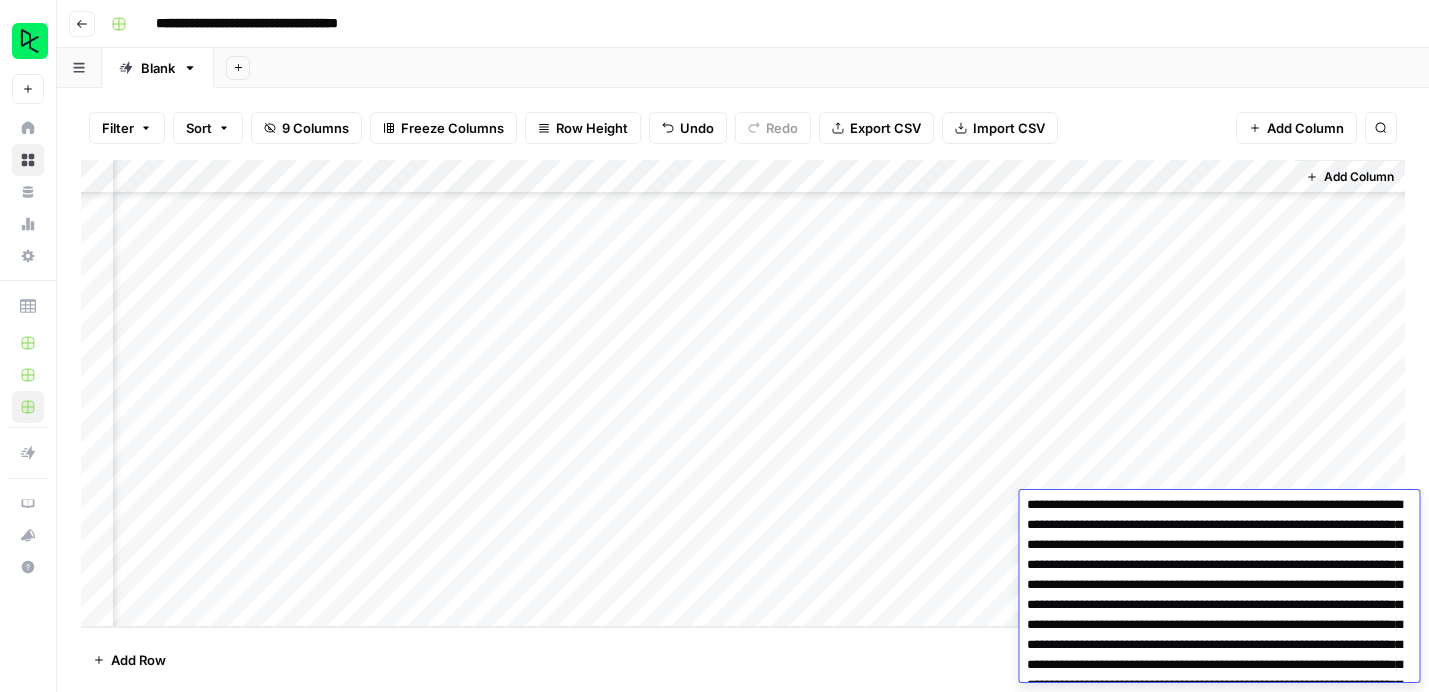scroll, scrollTop: 0, scrollLeft: 0, axis: both 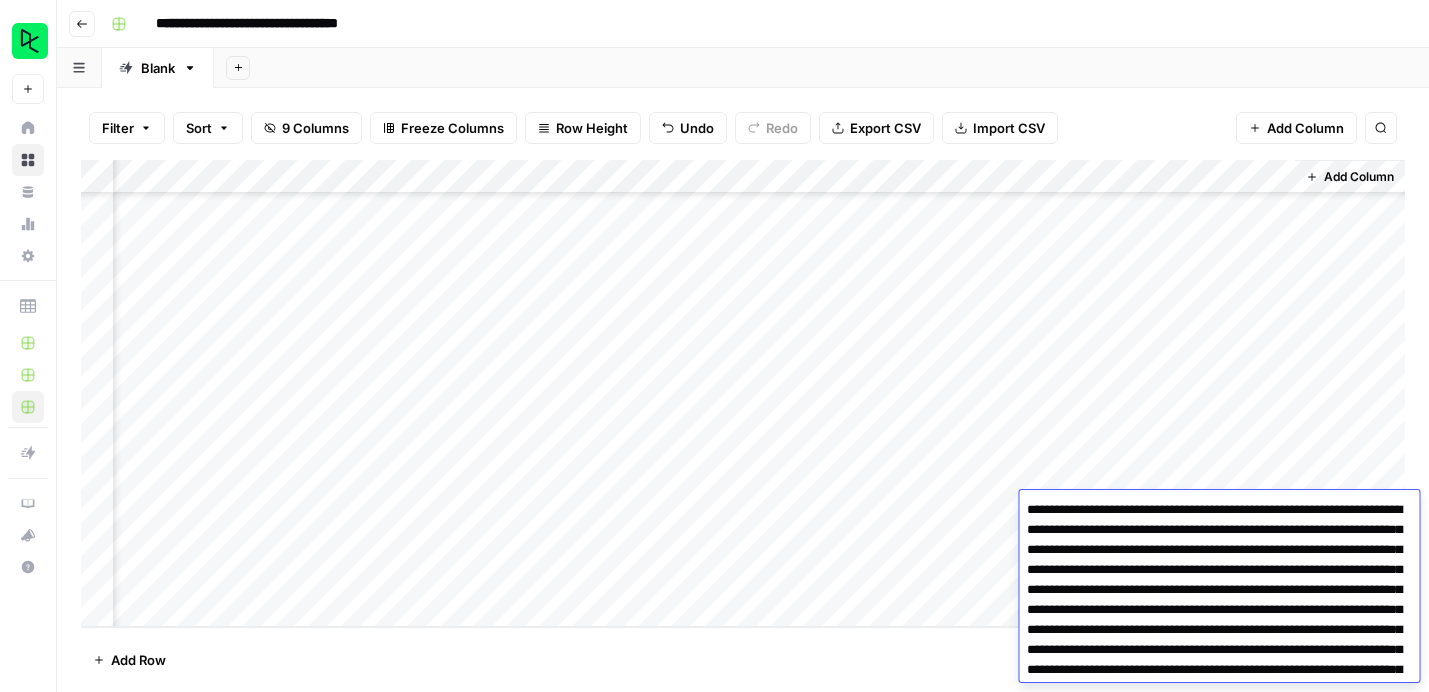 click on "Add Row 17  Rows 9/9  Columns" at bounding box center [743, 659] 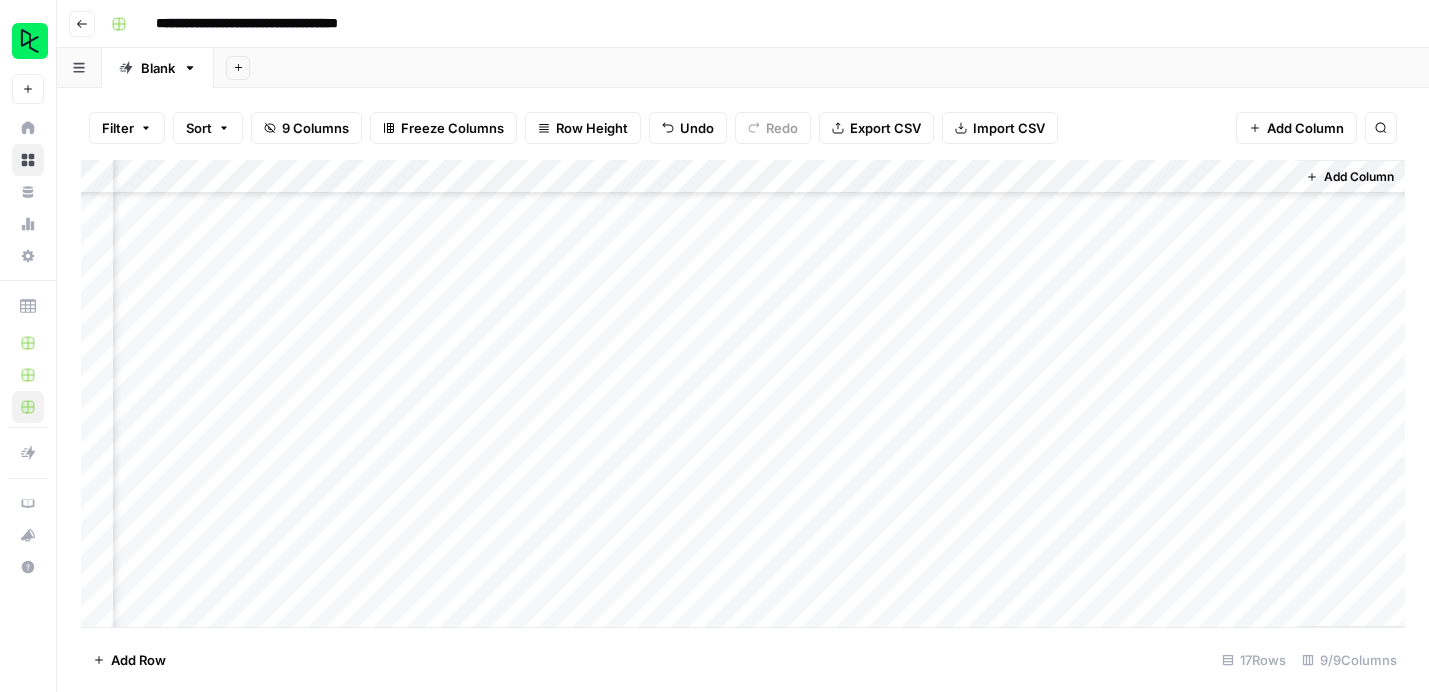 scroll, scrollTop: 131, scrollLeft: 510, axis: both 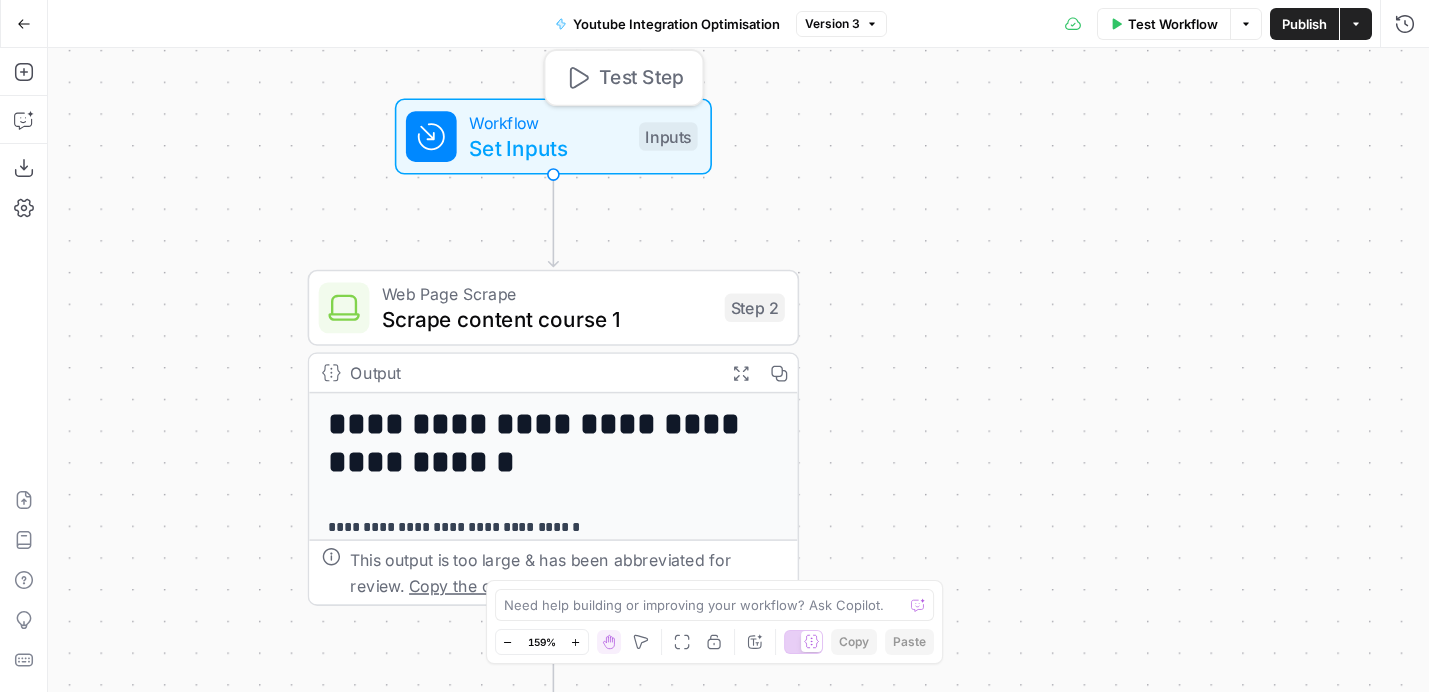click on "Set Inputs" at bounding box center [547, 148] 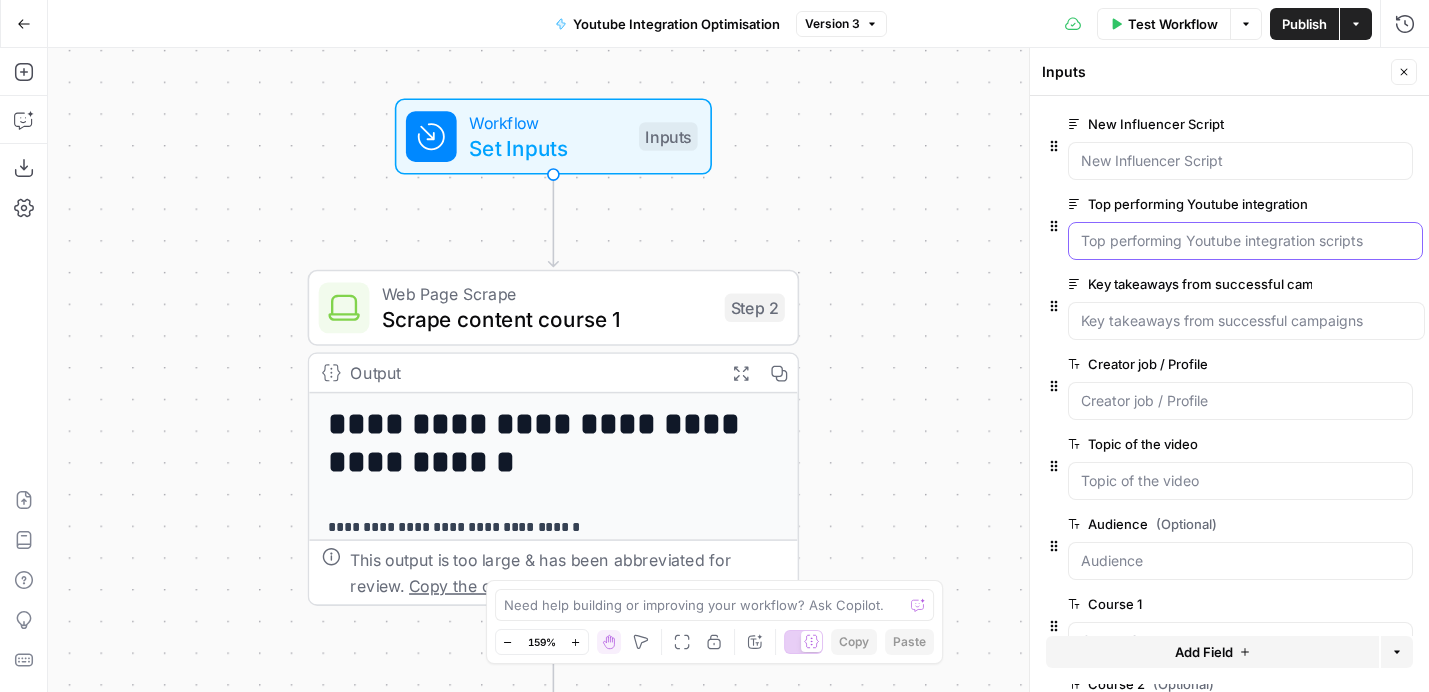 click on "Top performing Youtube integration scripts" at bounding box center [1245, 241] 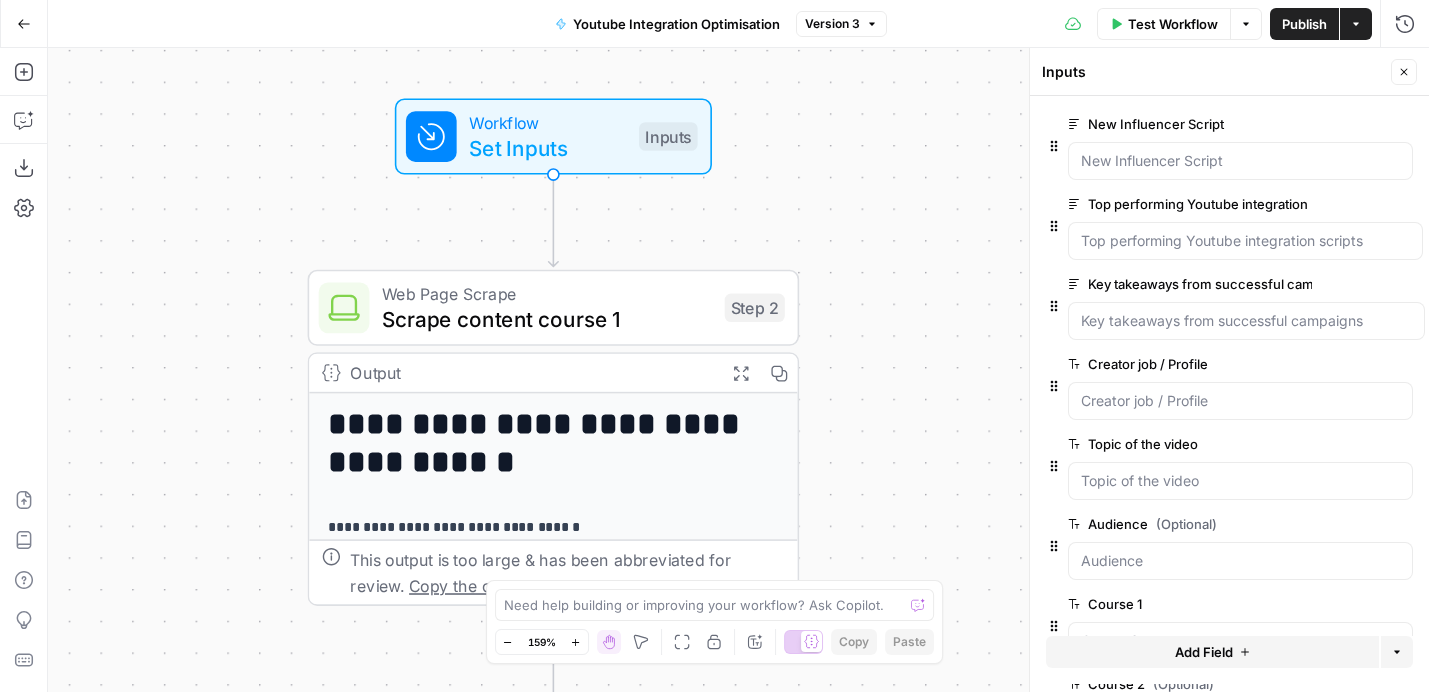 click on "edit field" at bounding box center (1348, 204) 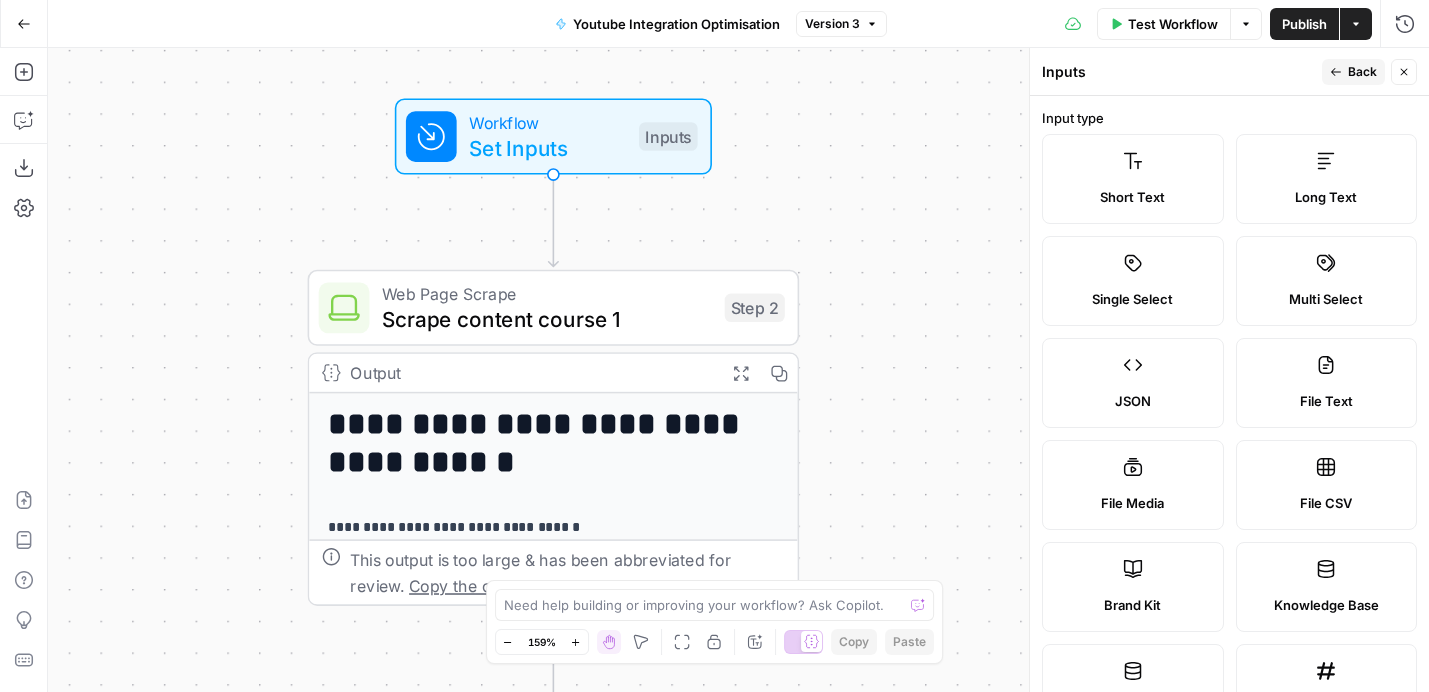 scroll, scrollTop: 1031, scrollLeft: 0, axis: vertical 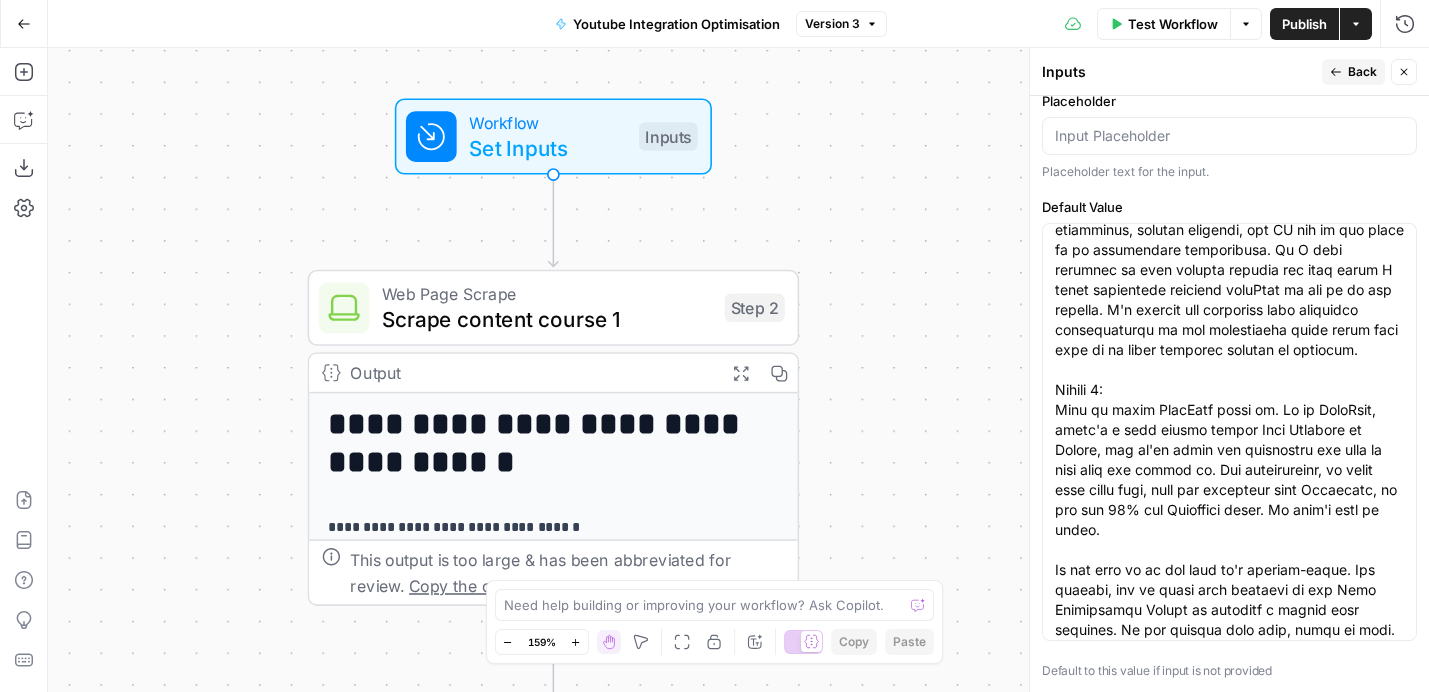 click 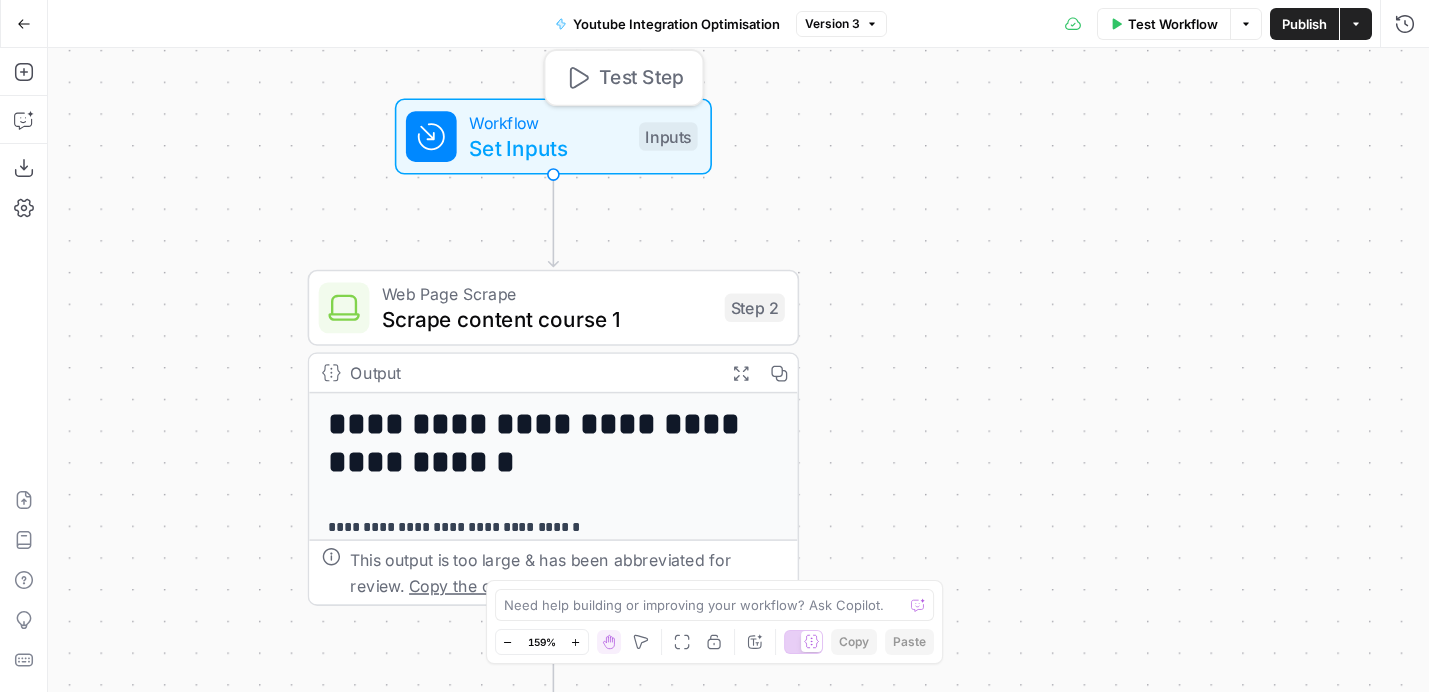 click on "Set Inputs" at bounding box center [547, 148] 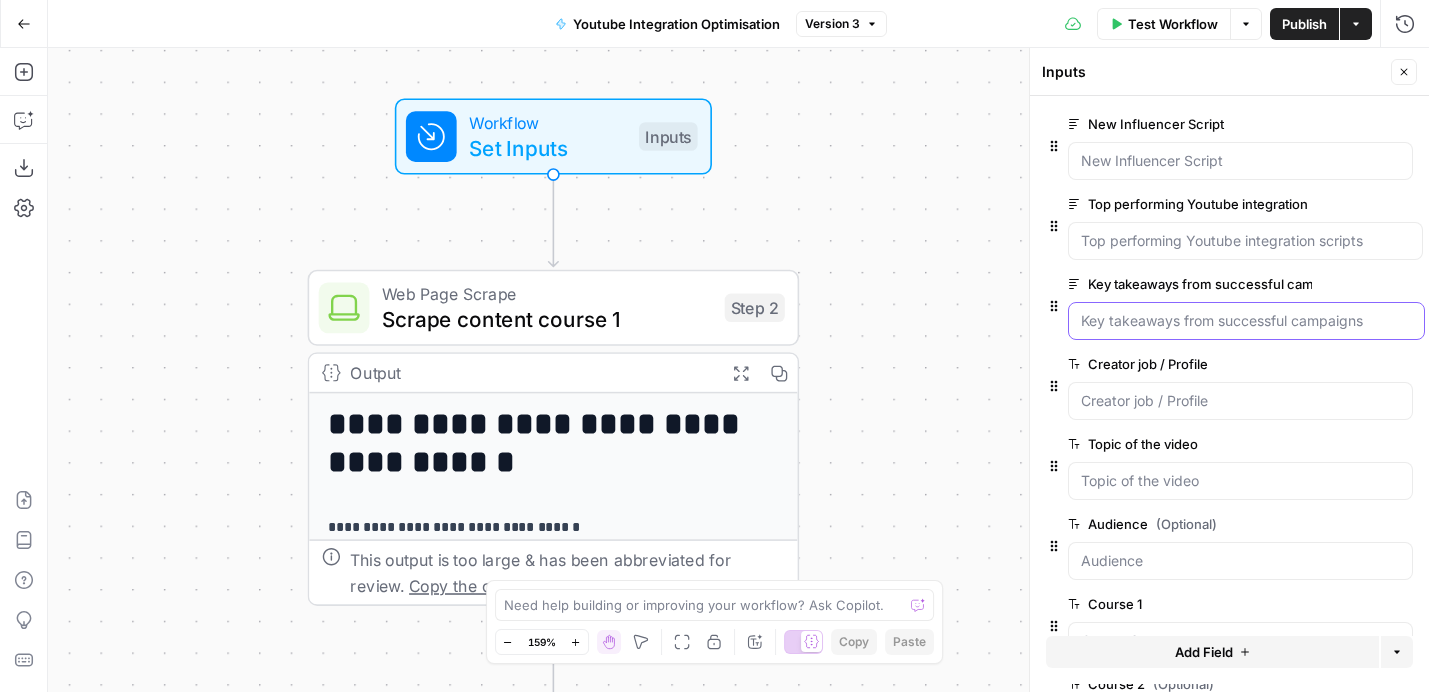 click on "Key takeaways from successful campaigns" at bounding box center (1246, 321) 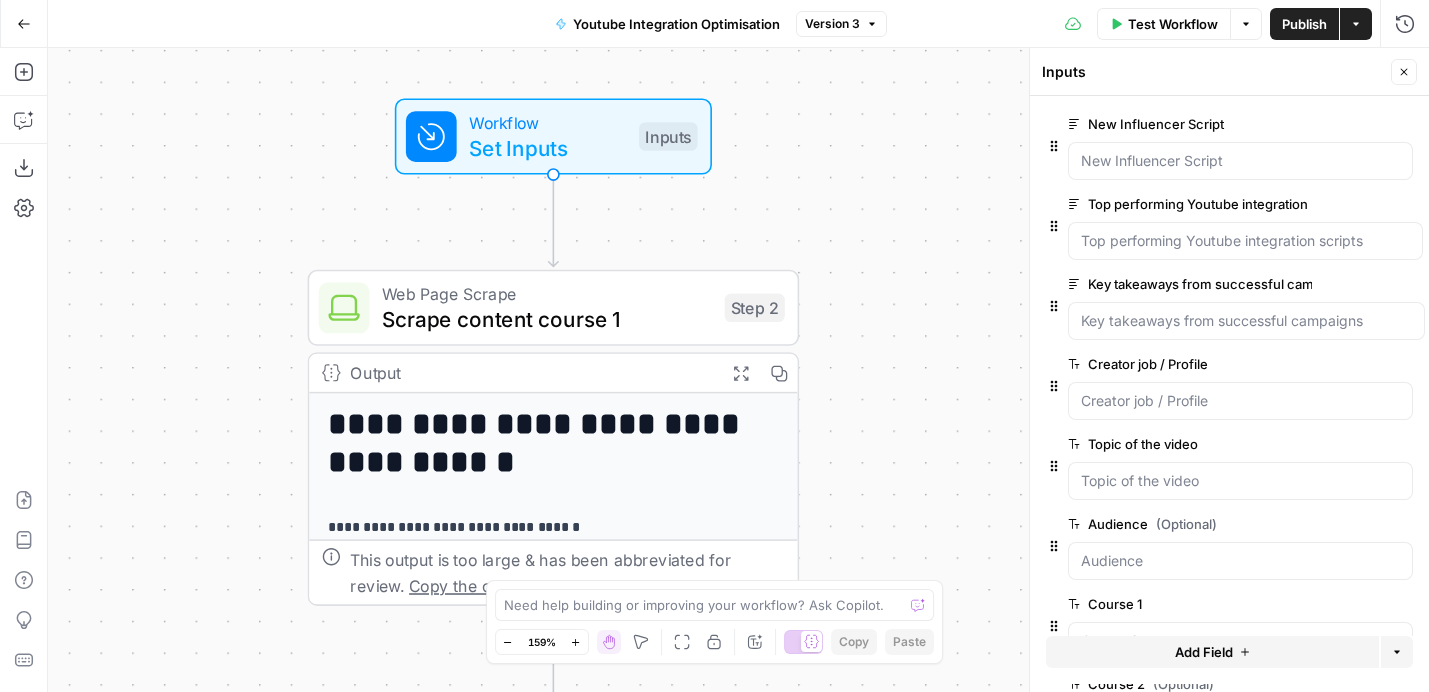 click on "edit field" at bounding box center (1350, 284) 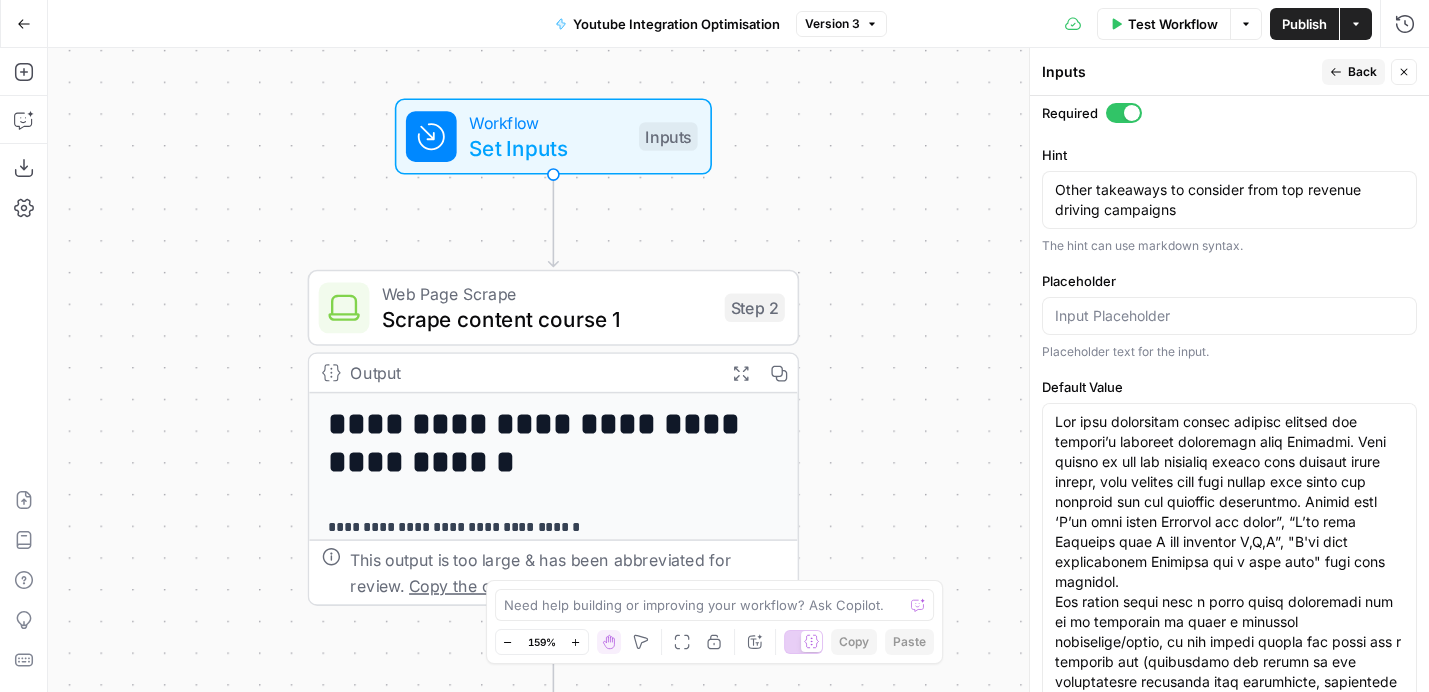 scroll, scrollTop: 839, scrollLeft: 0, axis: vertical 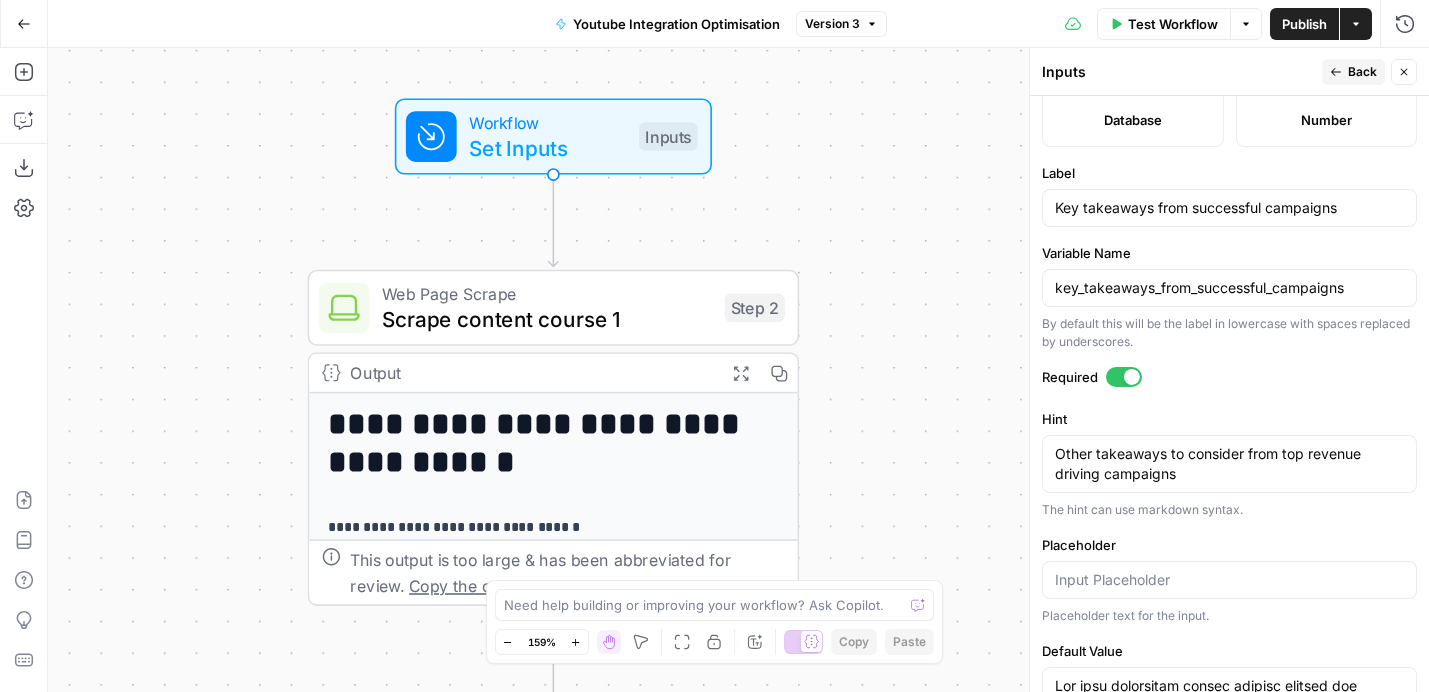 click 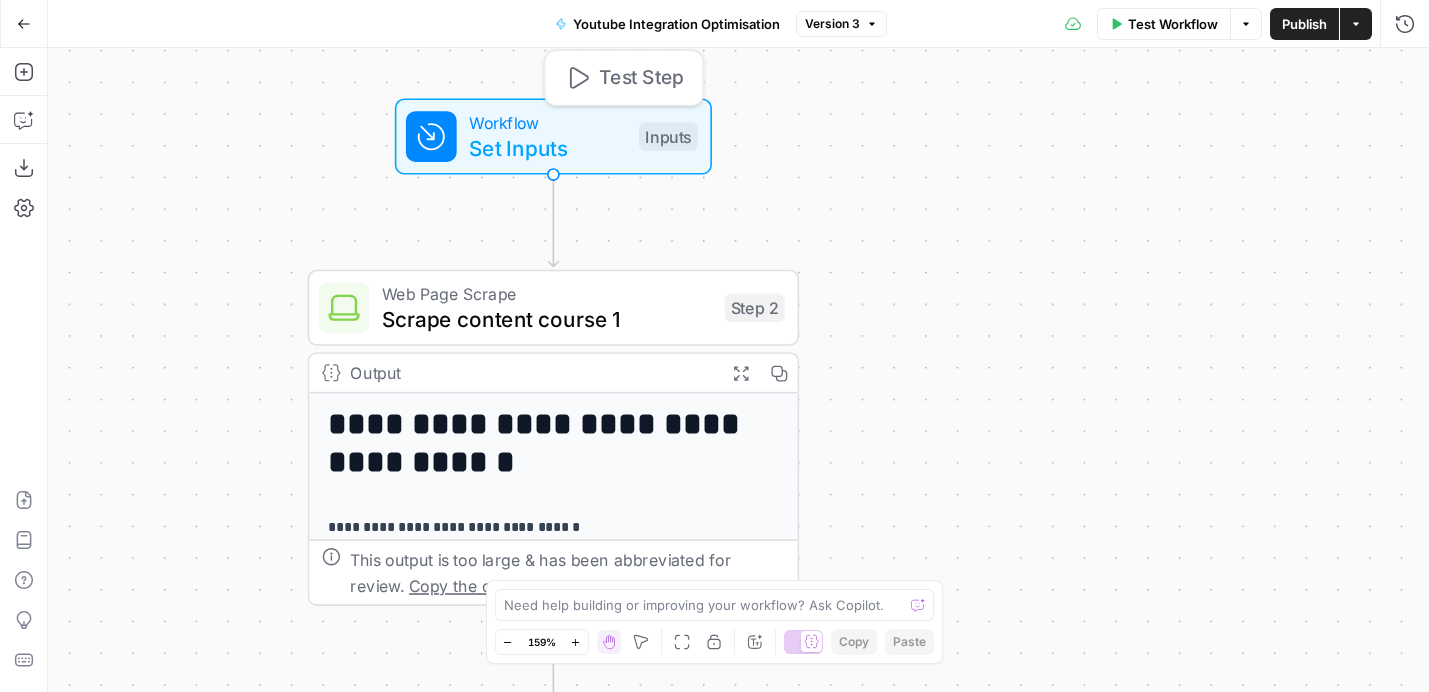 click on "Workflow" at bounding box center (547, 122) 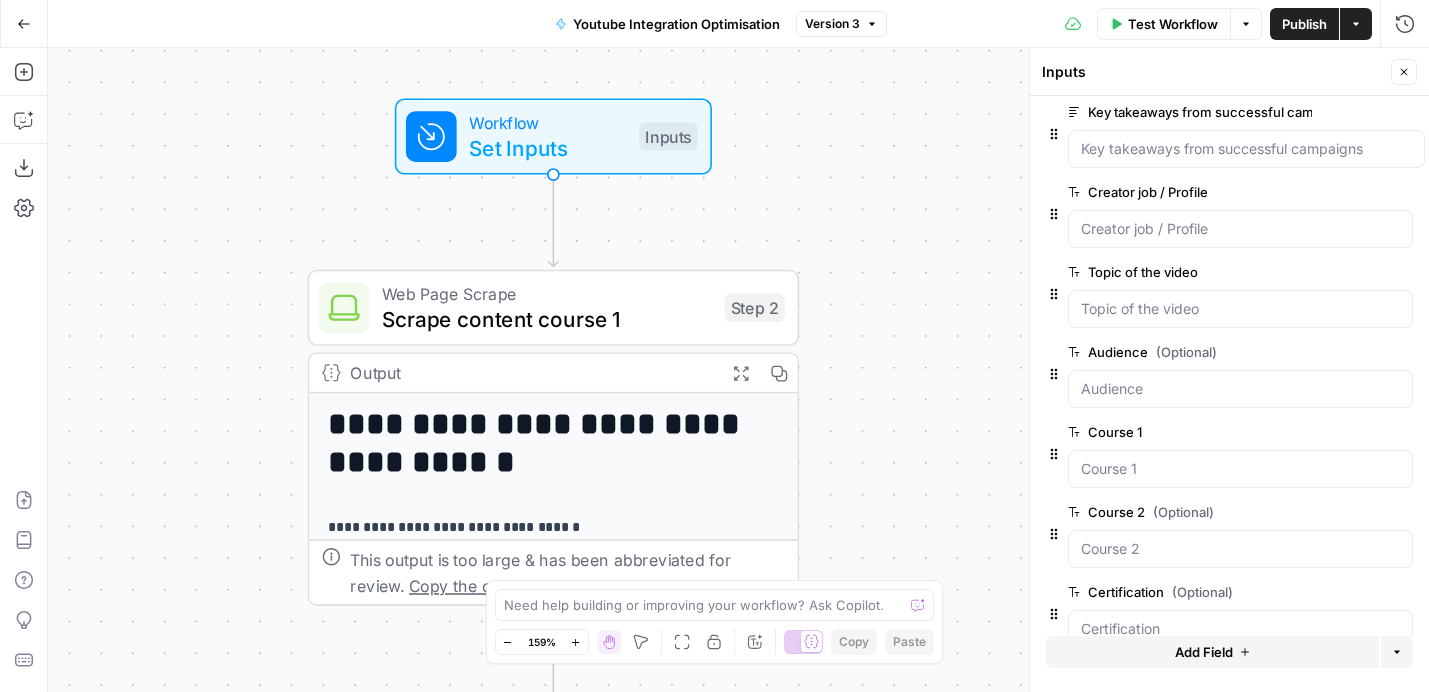 scroll, scrollTop: 212, scrollLeft: 0, axis: vertical 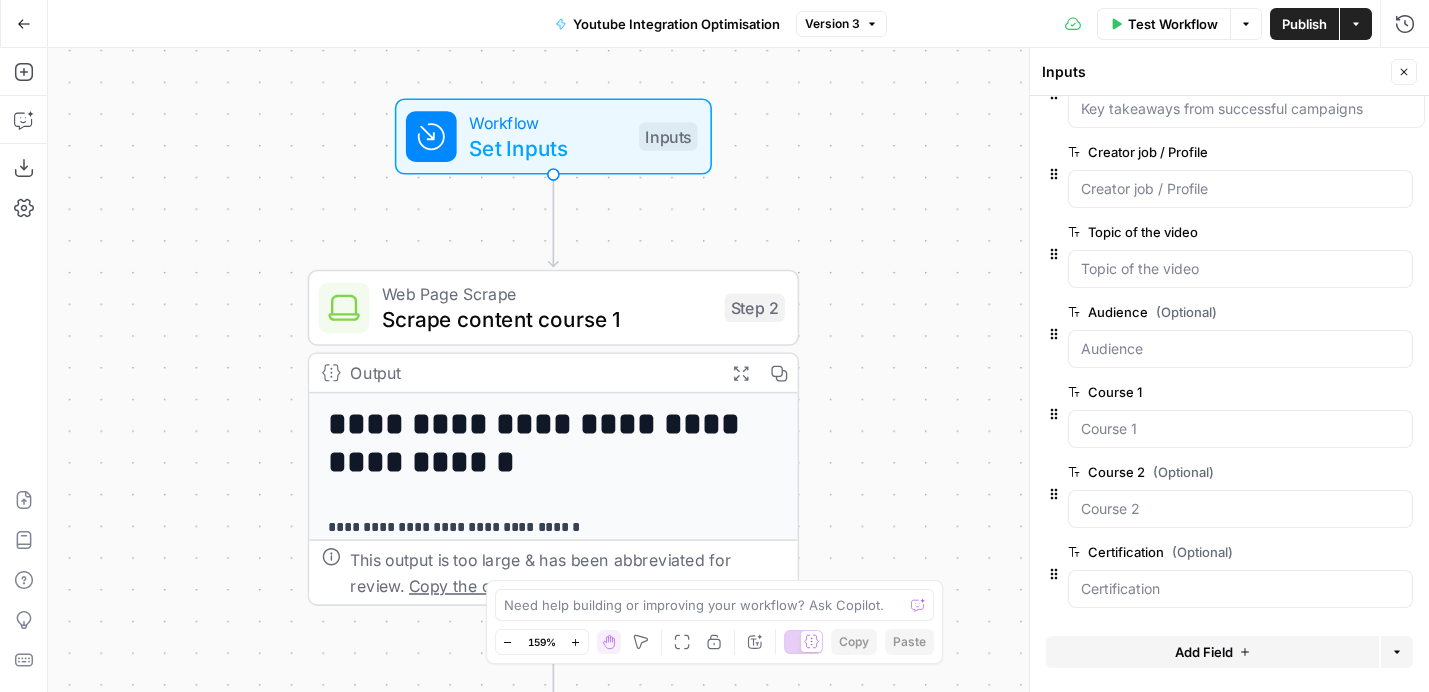 click 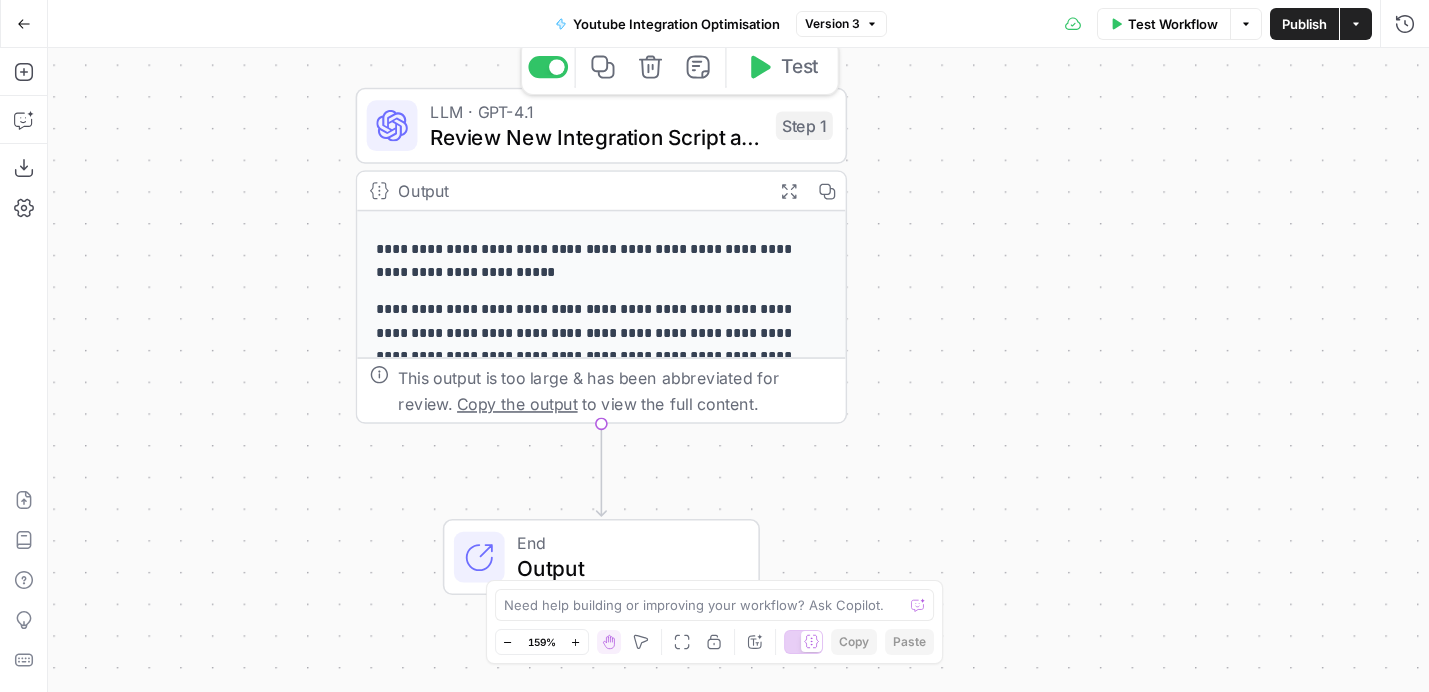 click on "Review New Integration Script and Optimise" at bounding box center [596, 137] 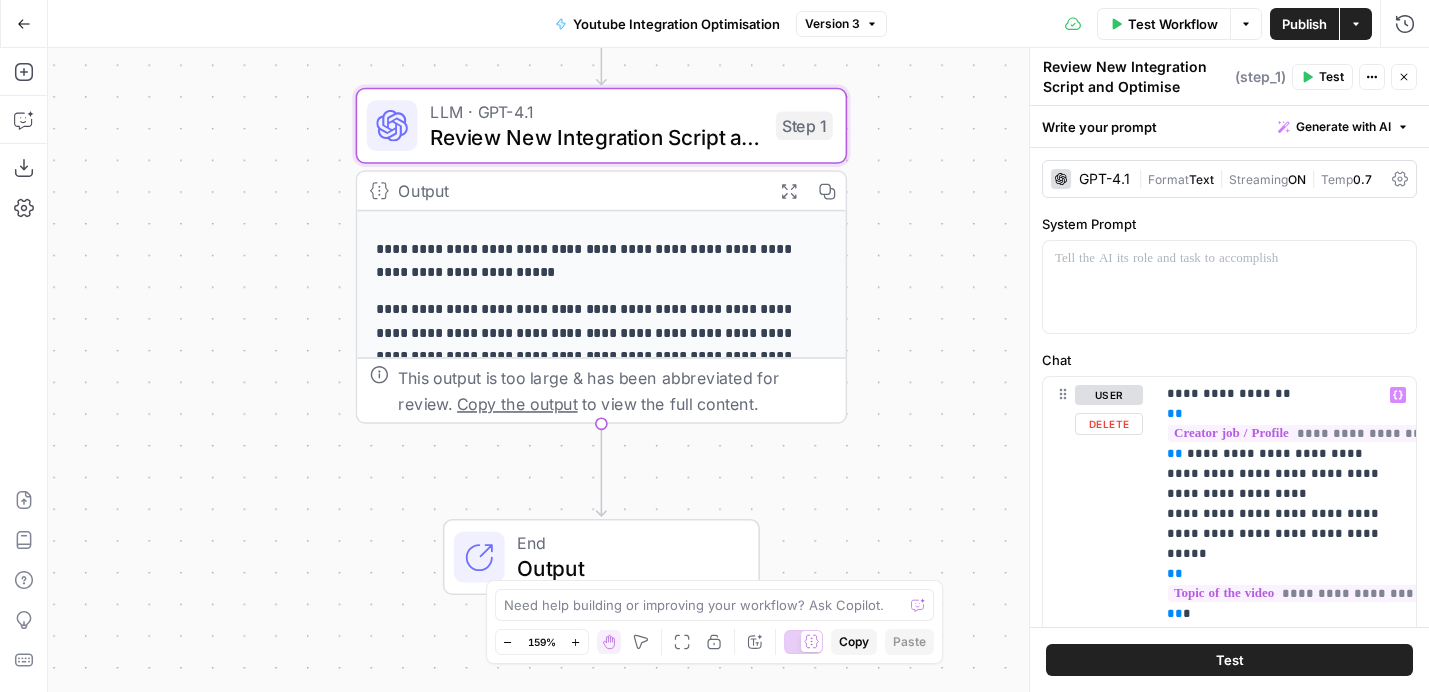 scroll, scrollTop: 0, scrollLeft: 4, axis: horizontal 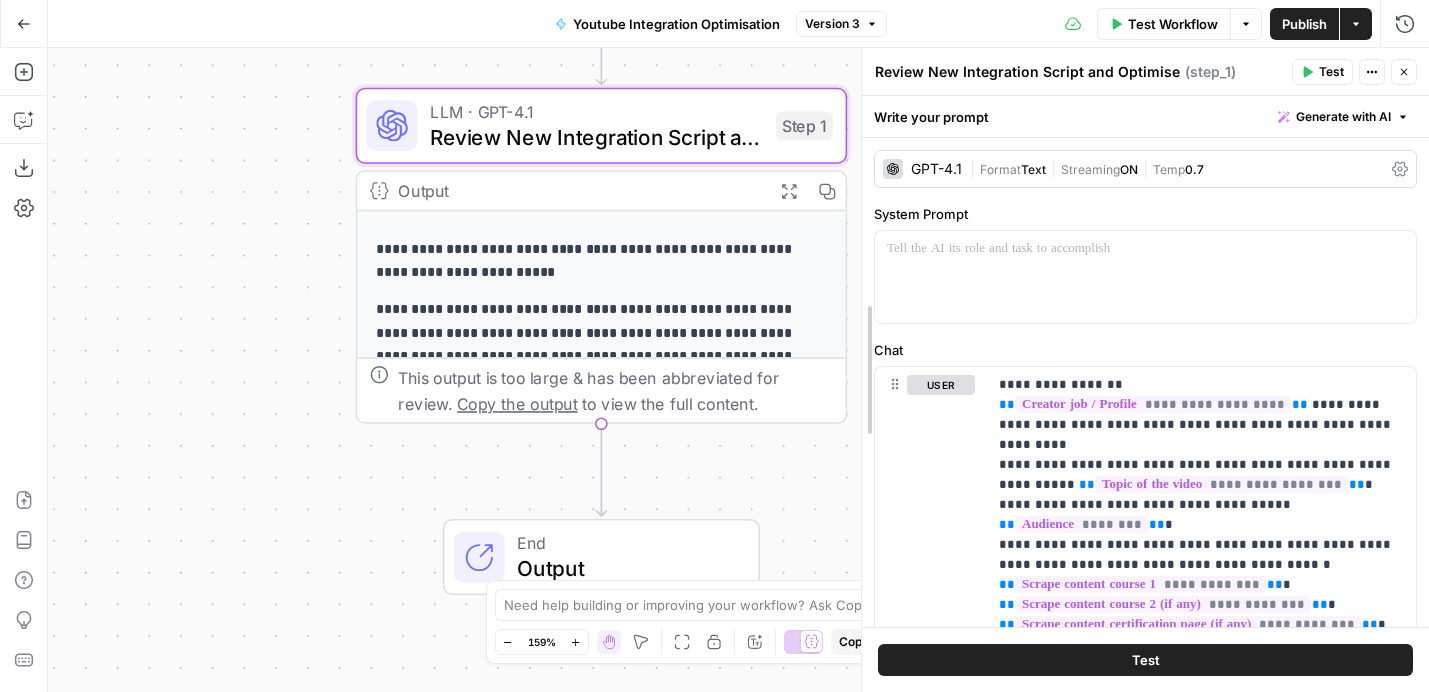 drag, startPoint x: 1030, startPoint y: 406, endPoint x: 862, endPoint y: 414, distance: 168.19037 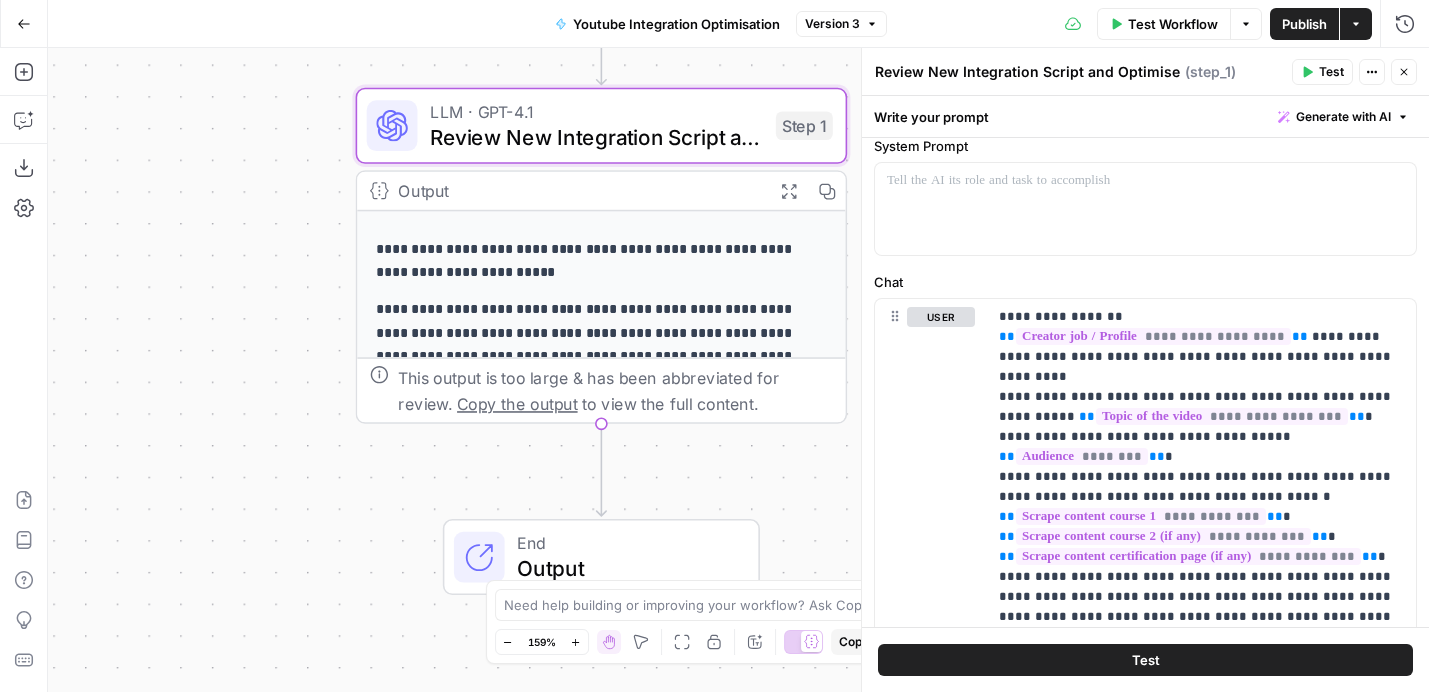 scroll, scrollTop: 0, scrollLeft: 0, axis: both 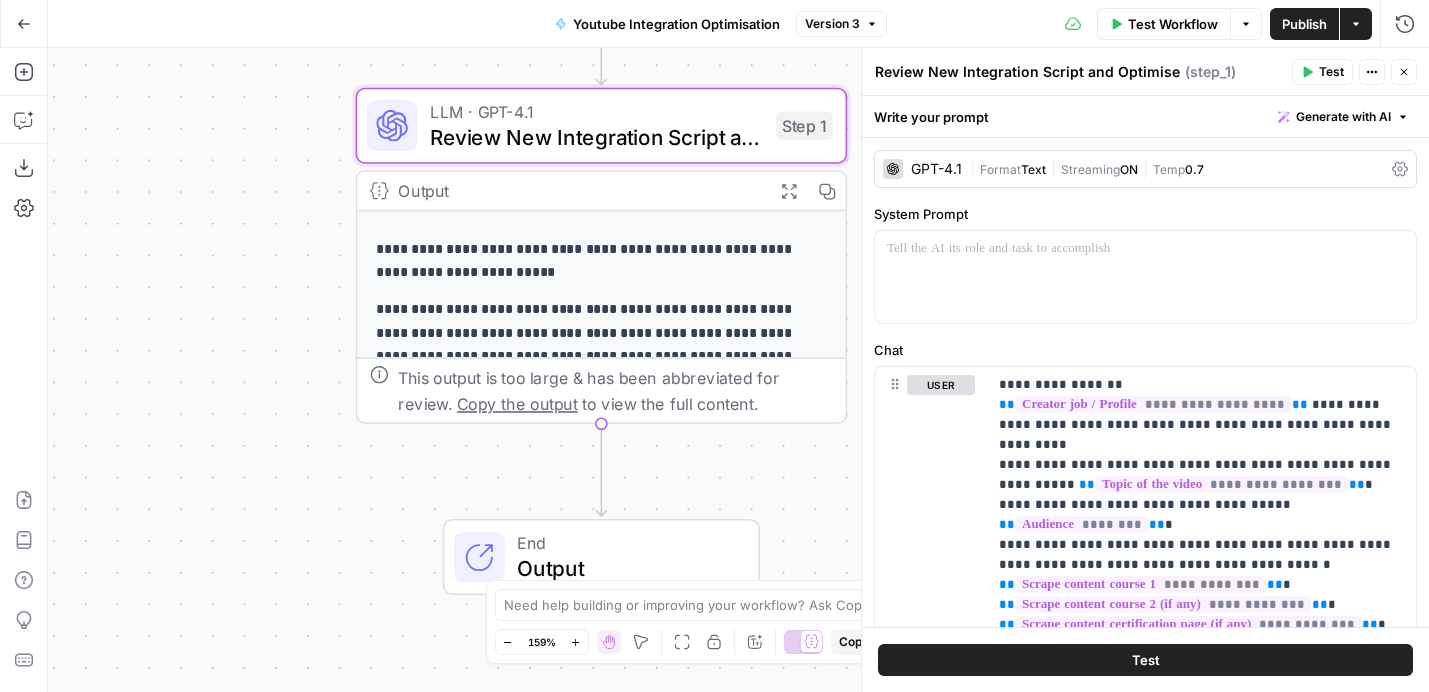 click on "Close" at bounding box center [1404, 72] 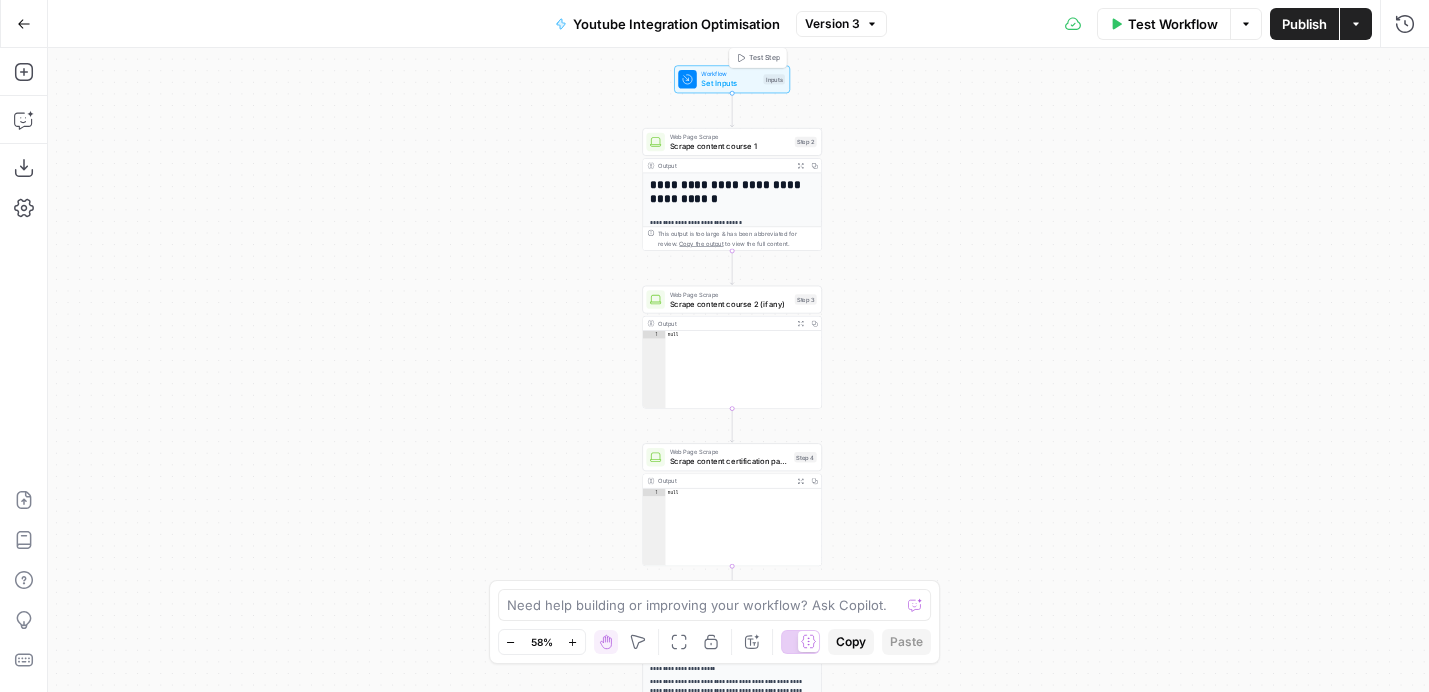 click on "Set Inputs" at bounding box center [729, 84] 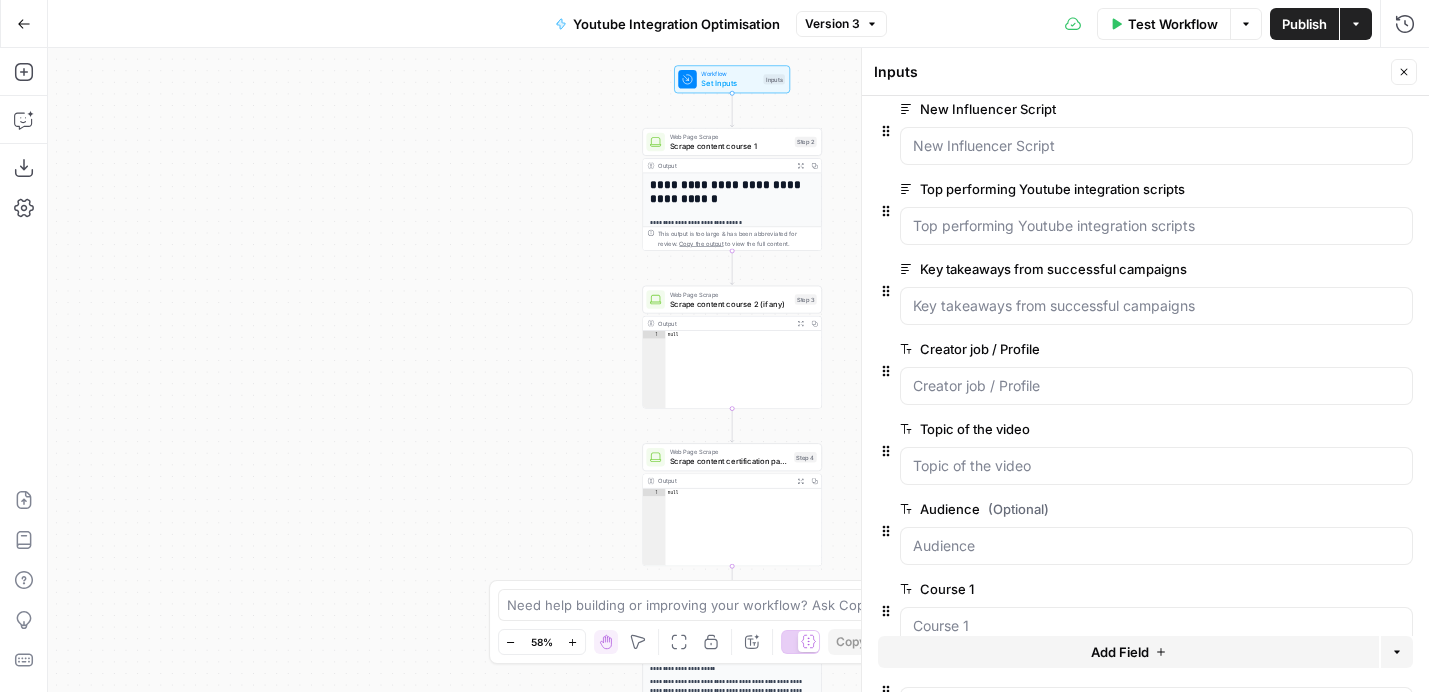 scroll, scrollTop: 21, scrollLeft: 0, axis: vertical 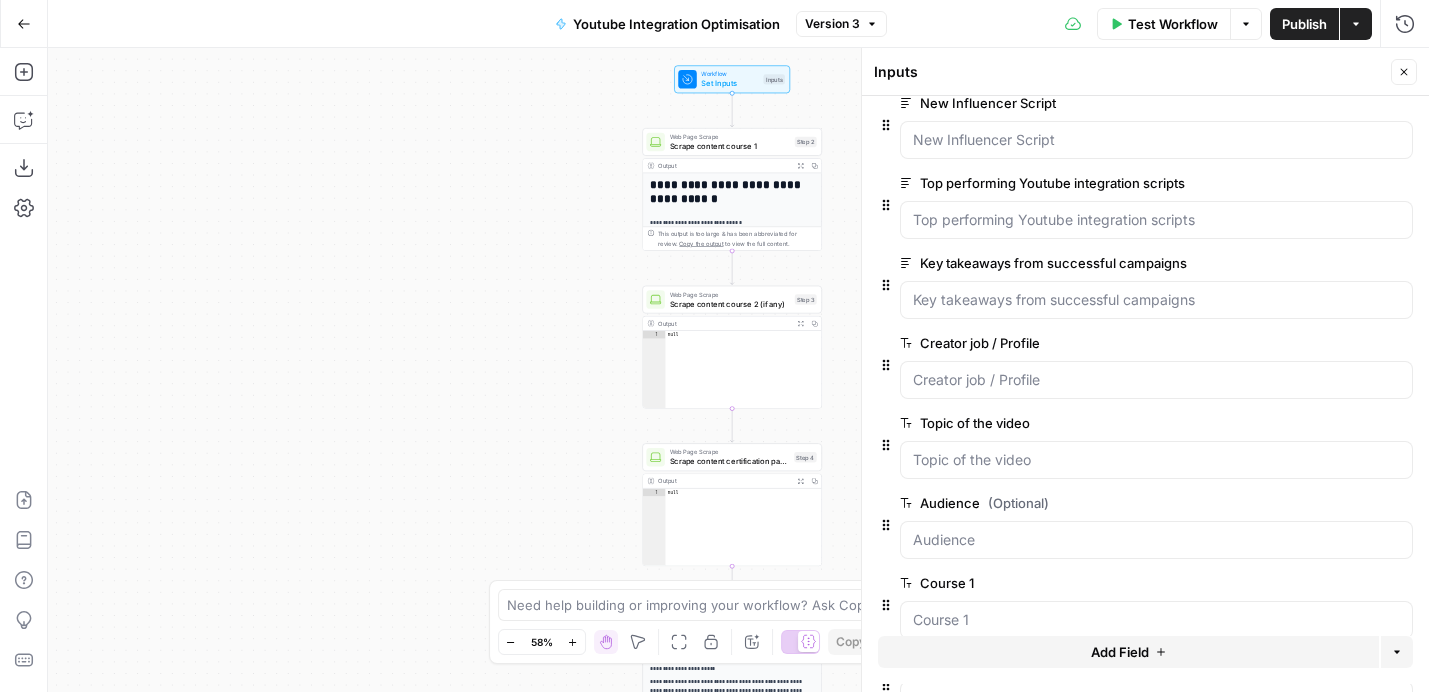 click on "edit field" at bounding box center [1338, 183] 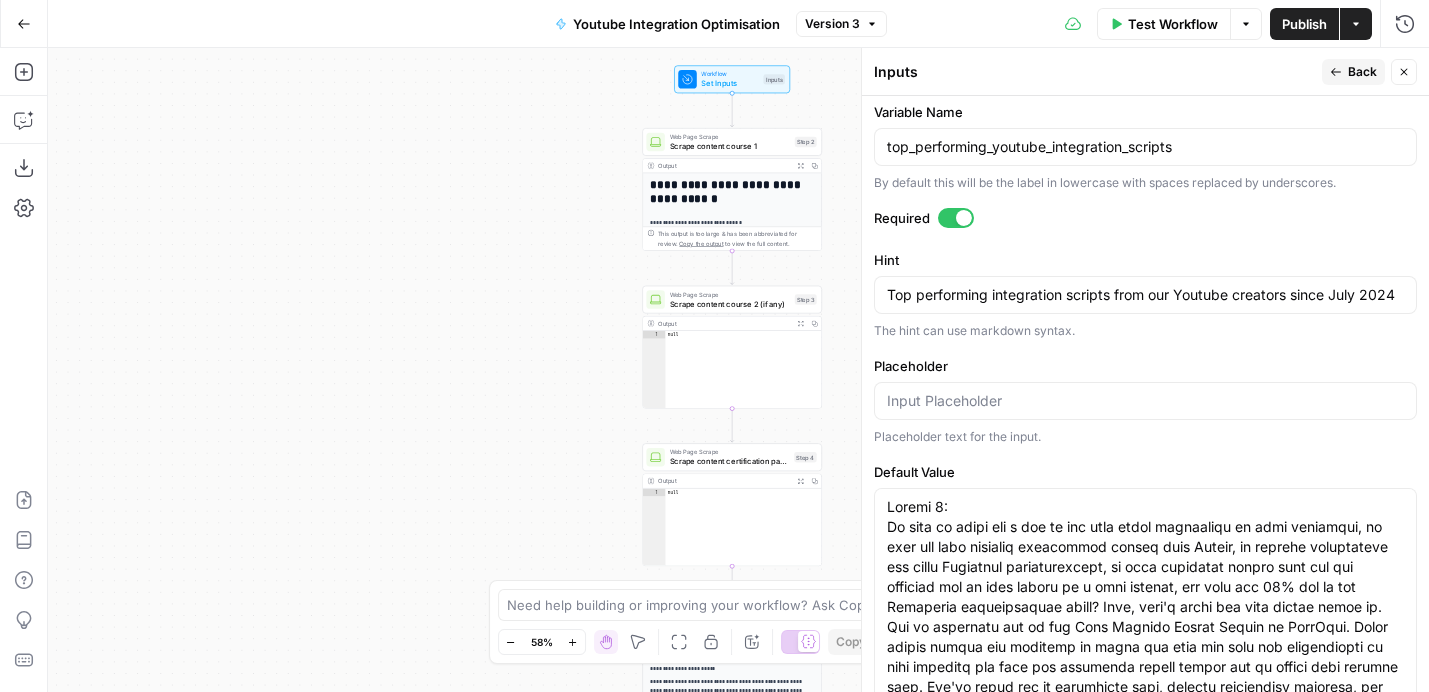 scroll, scrollTop: 612, scrollLeft: 0, axis: vertical 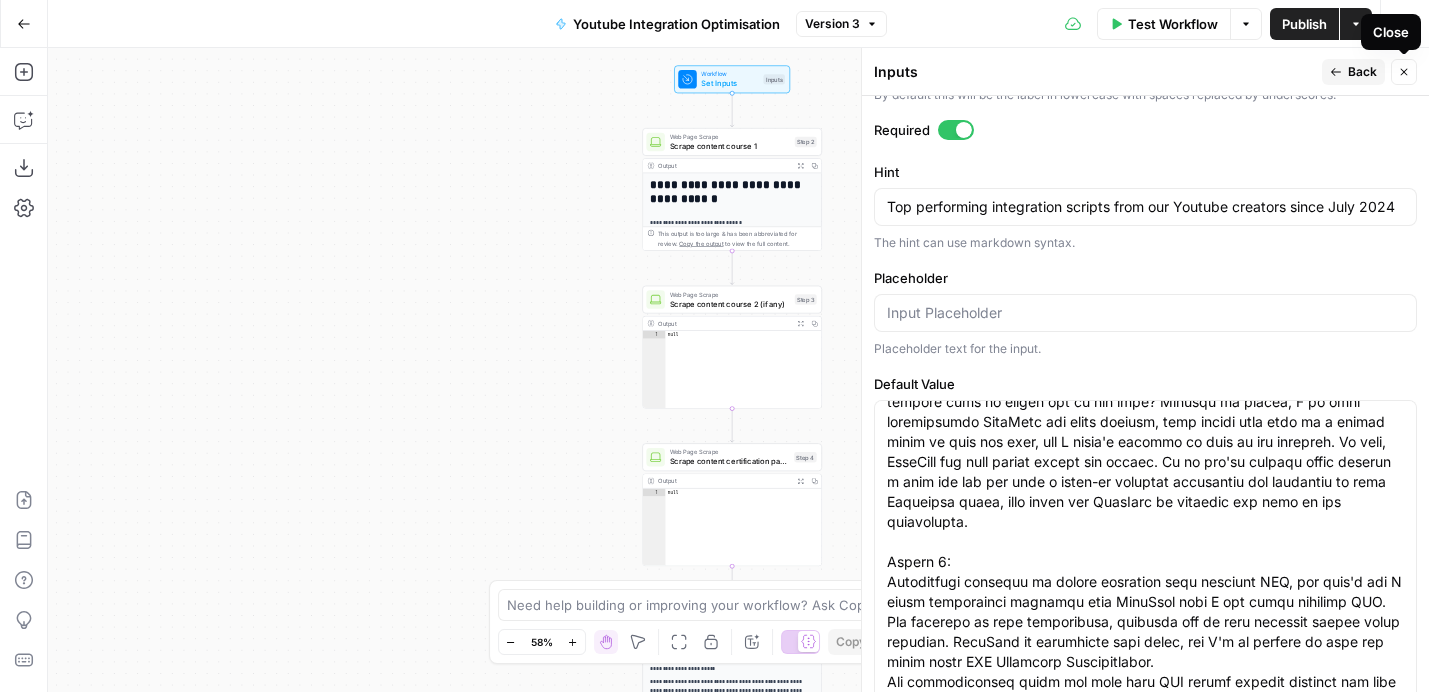 click 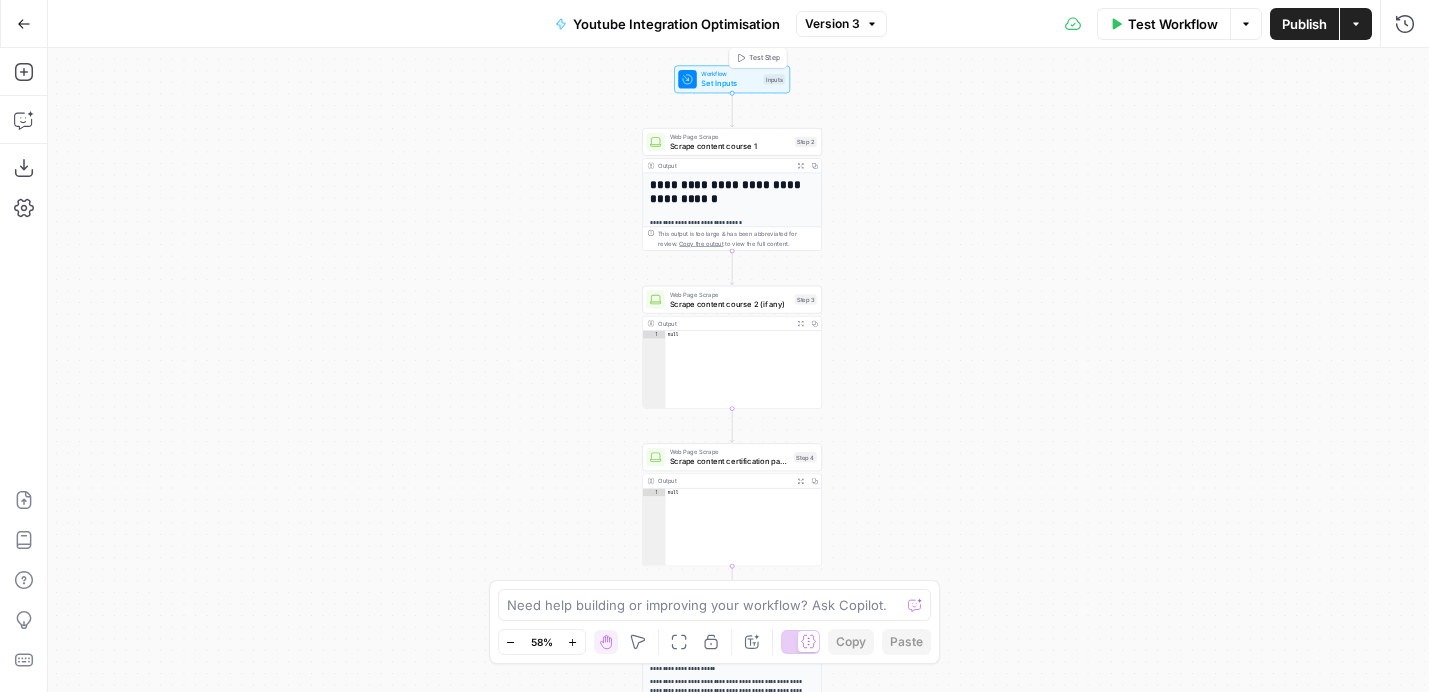 click on "Set Inputs" at bounding box center (729, 84) 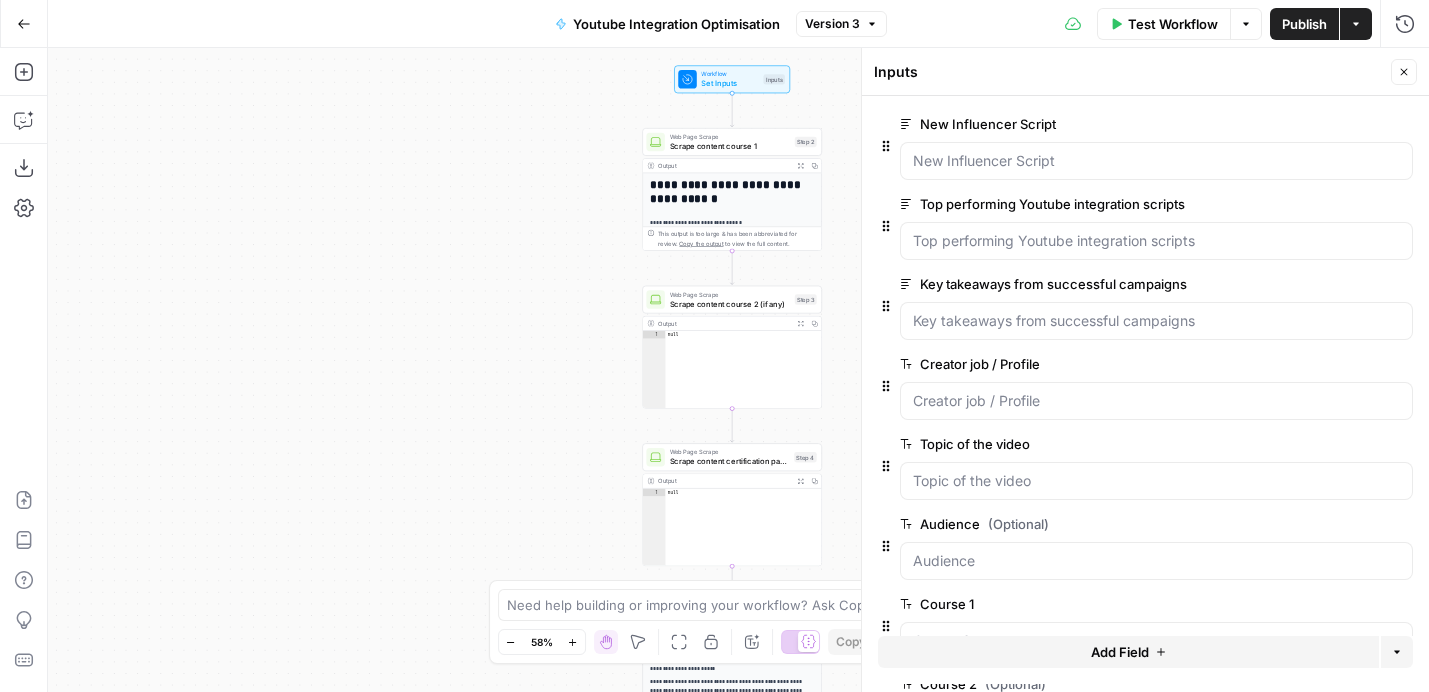 click on "edit field" at bounding box center (1338, 284) 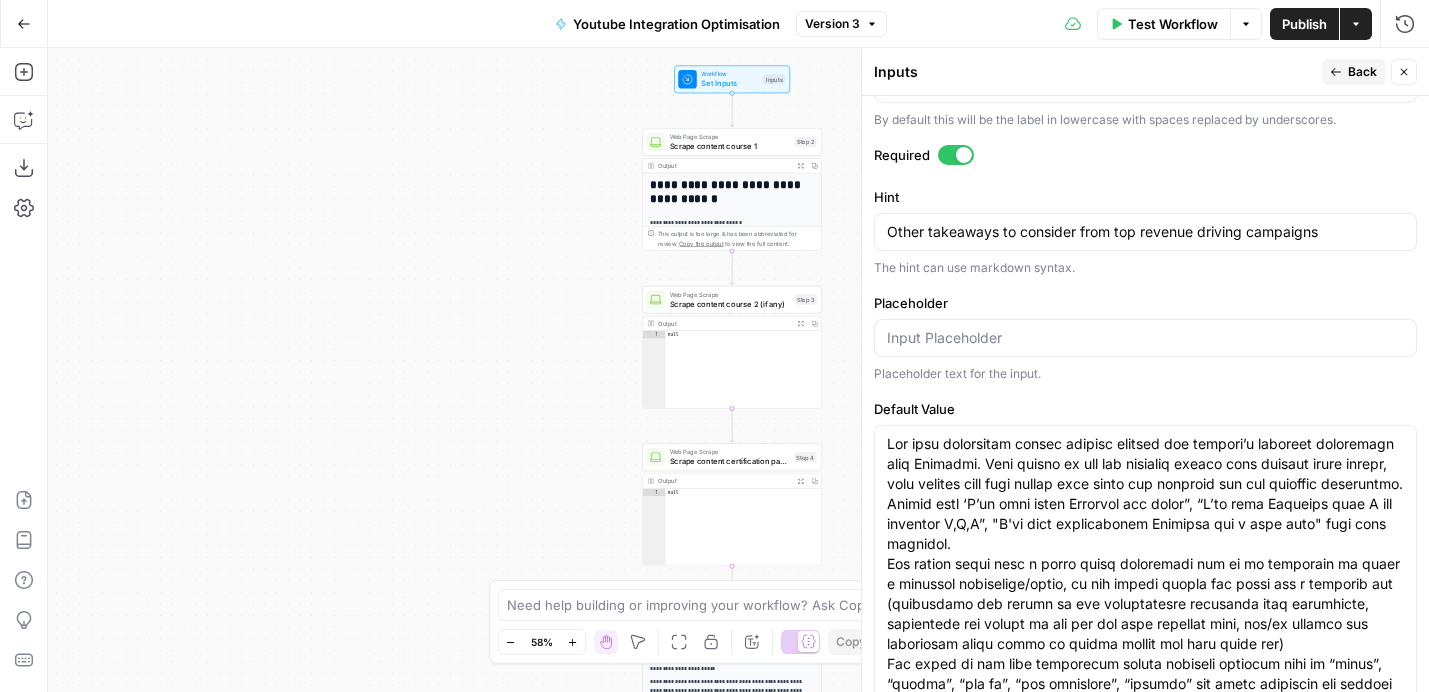 scroll, scrollTop: 585, scrollLeft: 0, axis: vertical 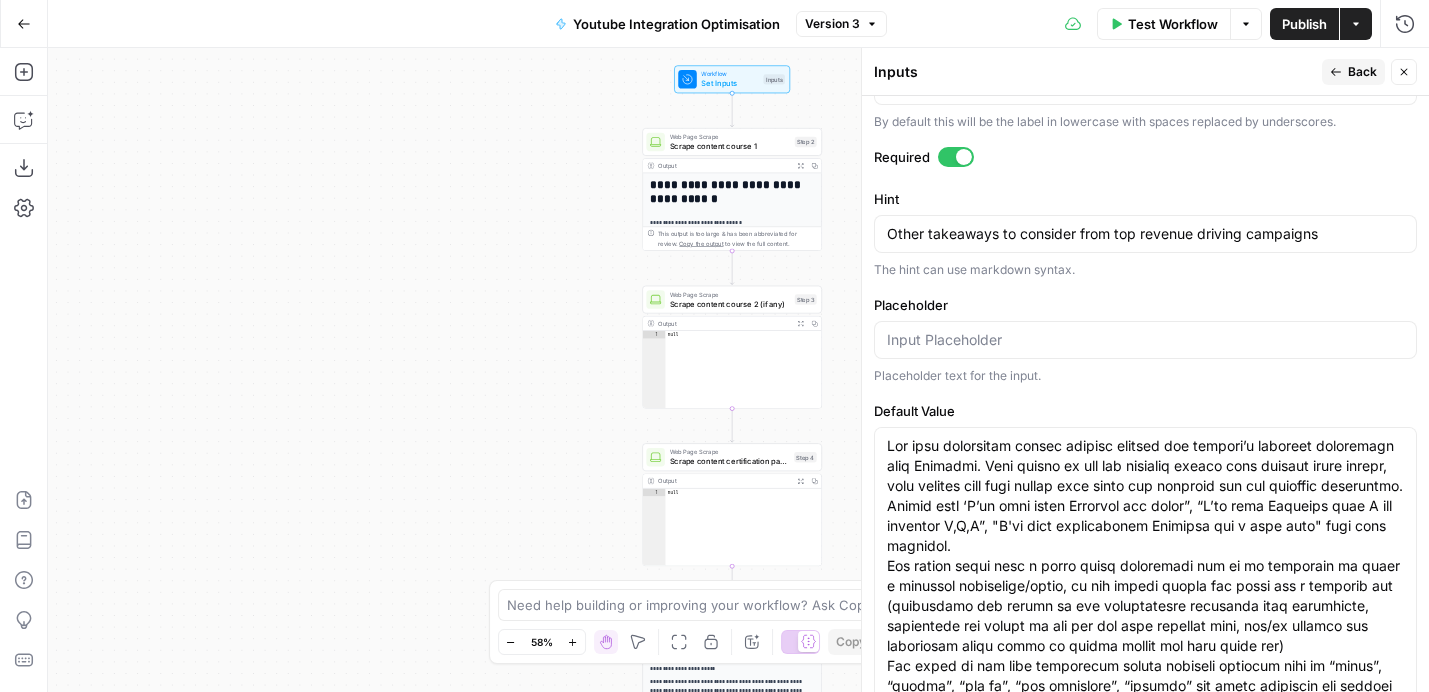 click 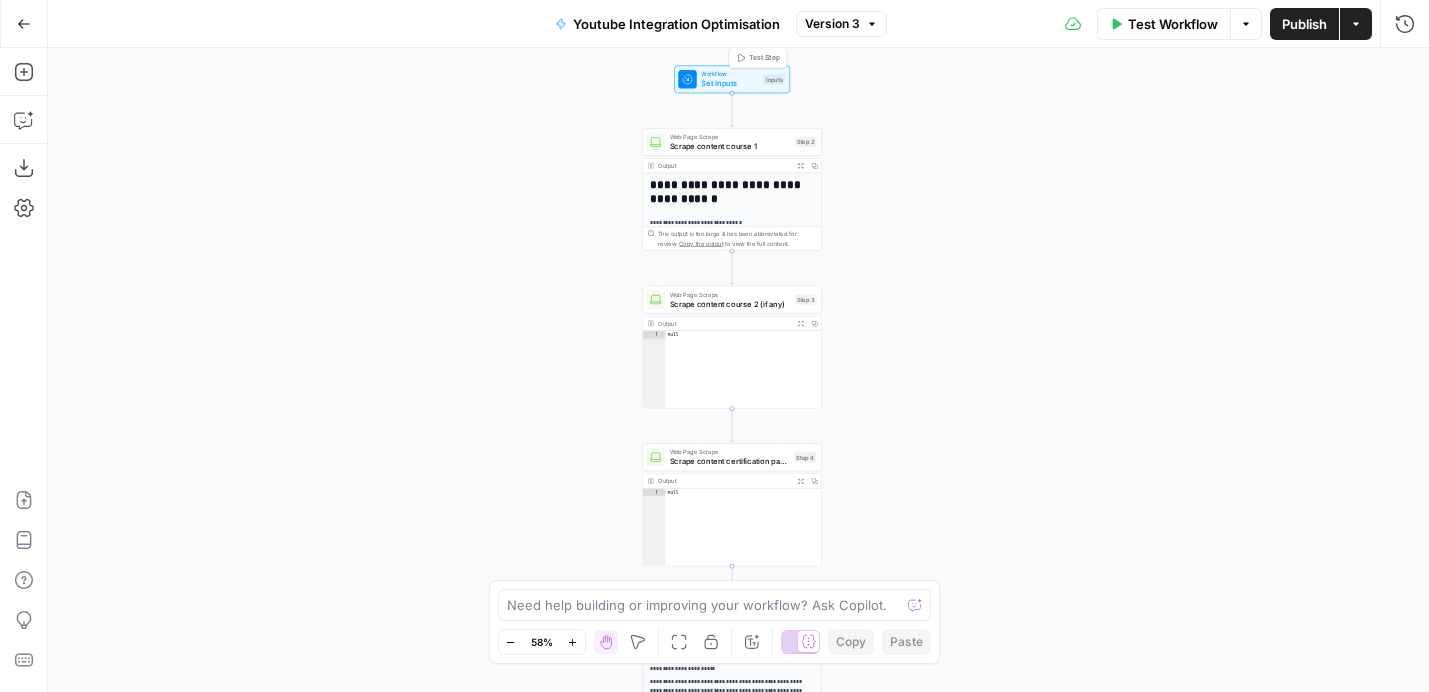 click on "Set Inputs" at bounding box center (729, 84) 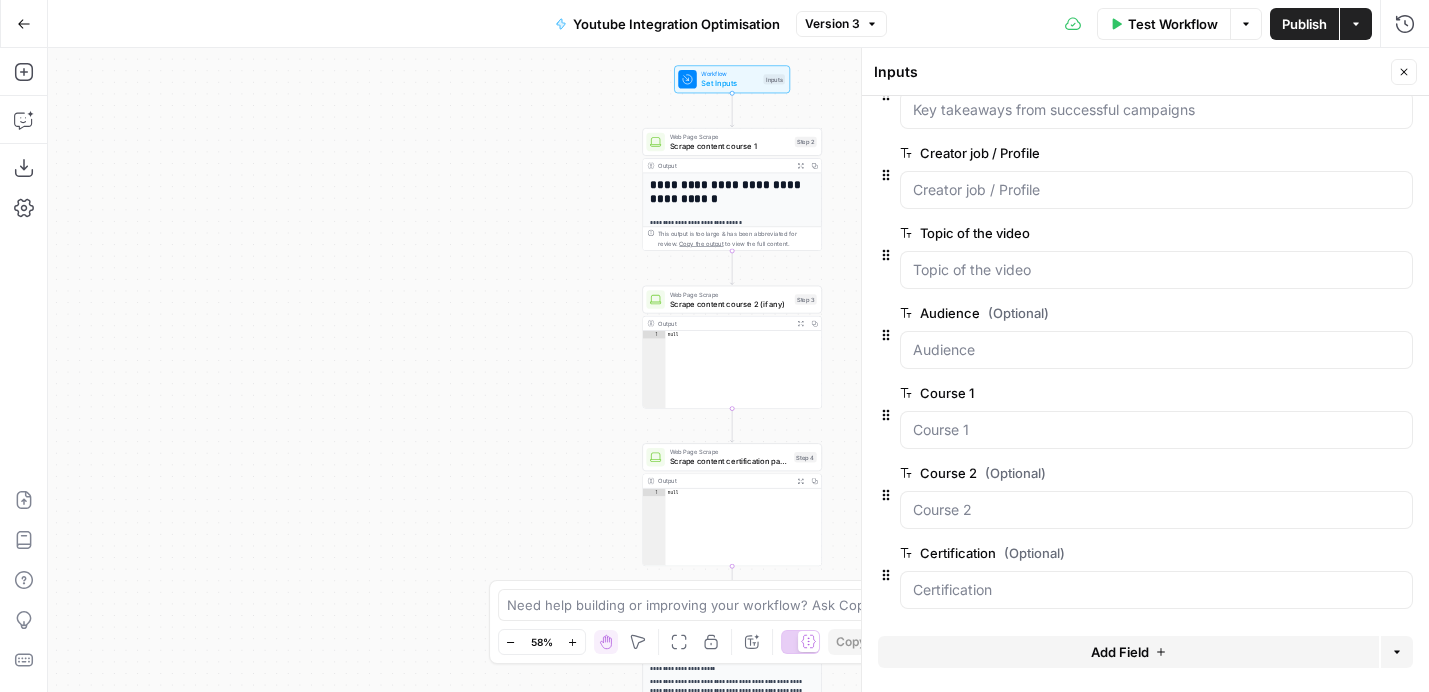 scroll, scrollTop: 212, scrollLeft: 0, axis: vertical 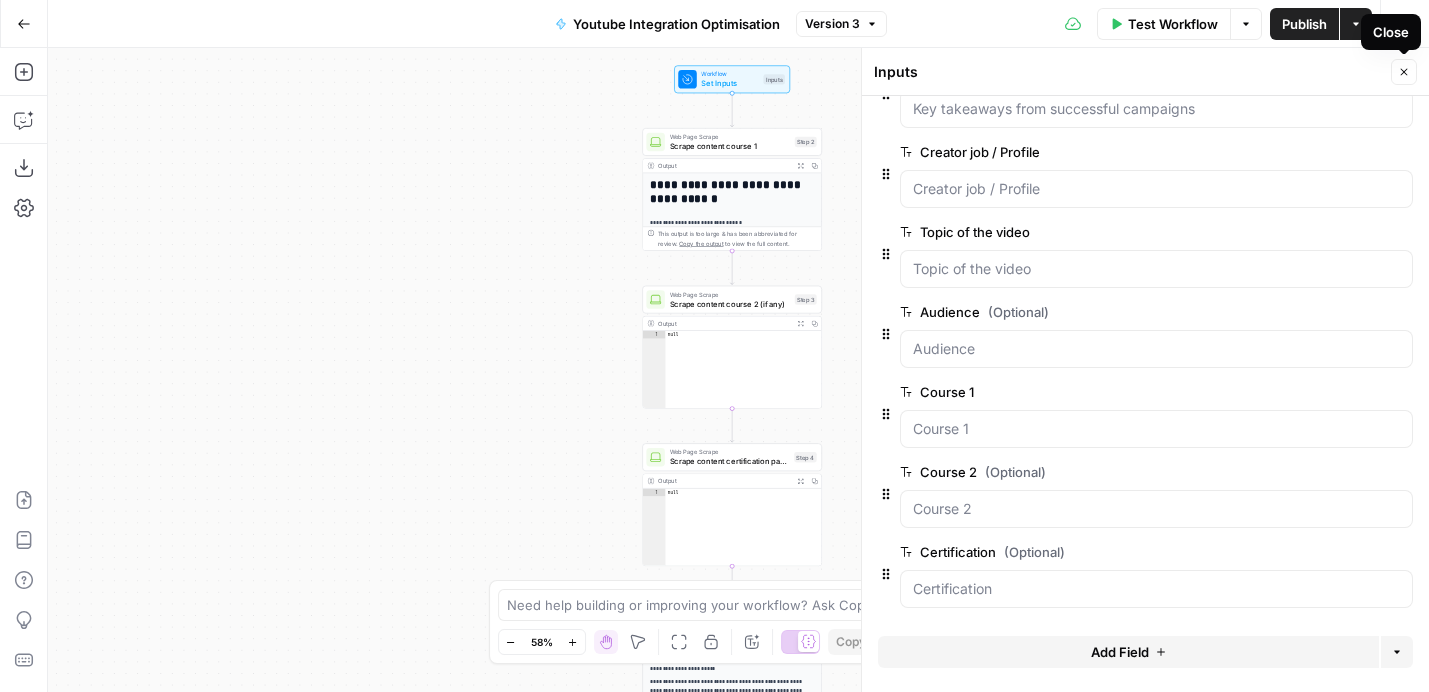 click 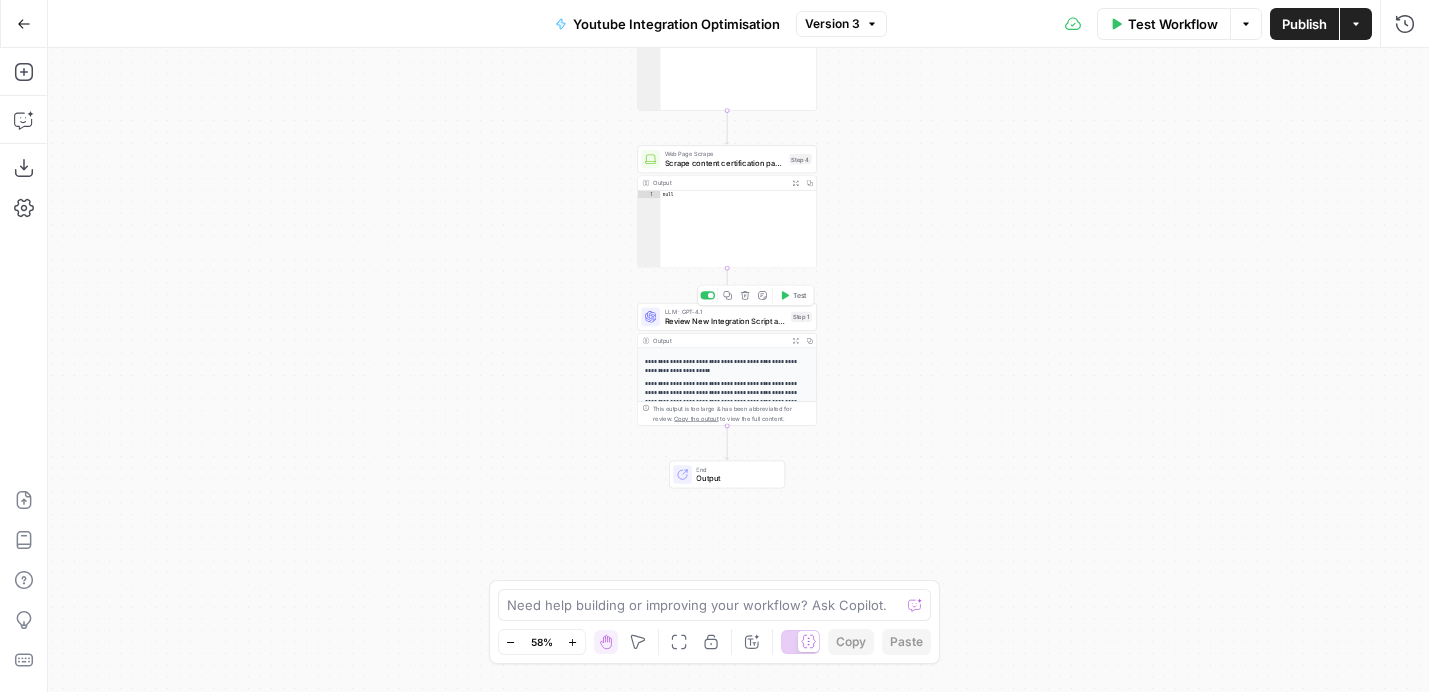 click on "Review New Integration Script and Optimise" at bounding box center [726, 321] 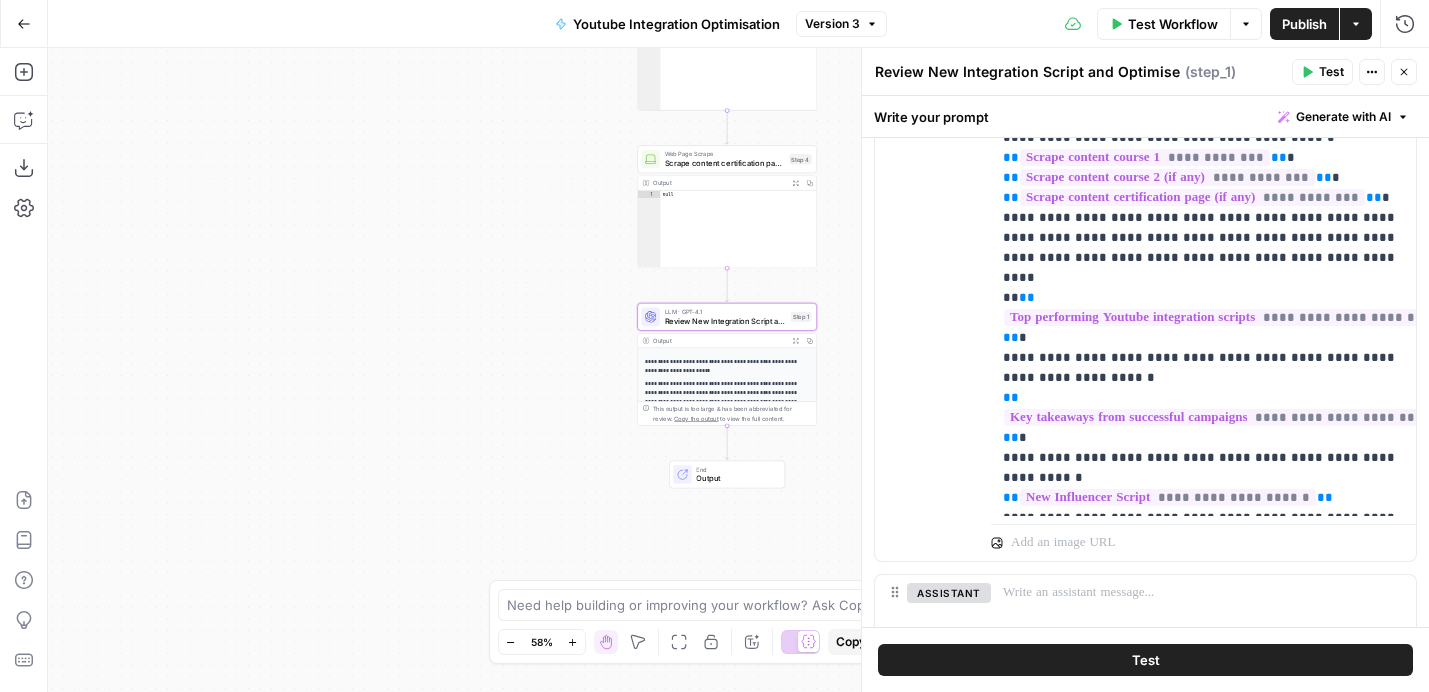 scroll, scrollTop: 428, scrollLeft: 0, axis: vertical 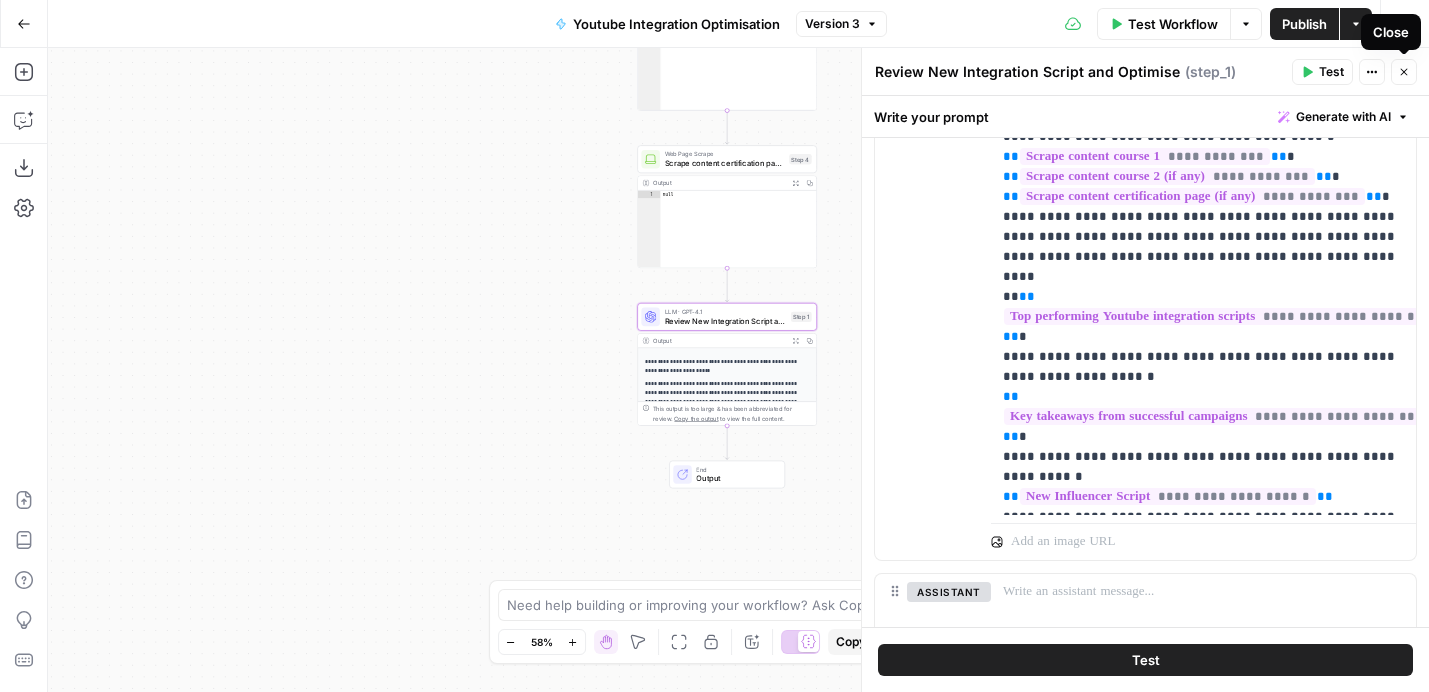 click 